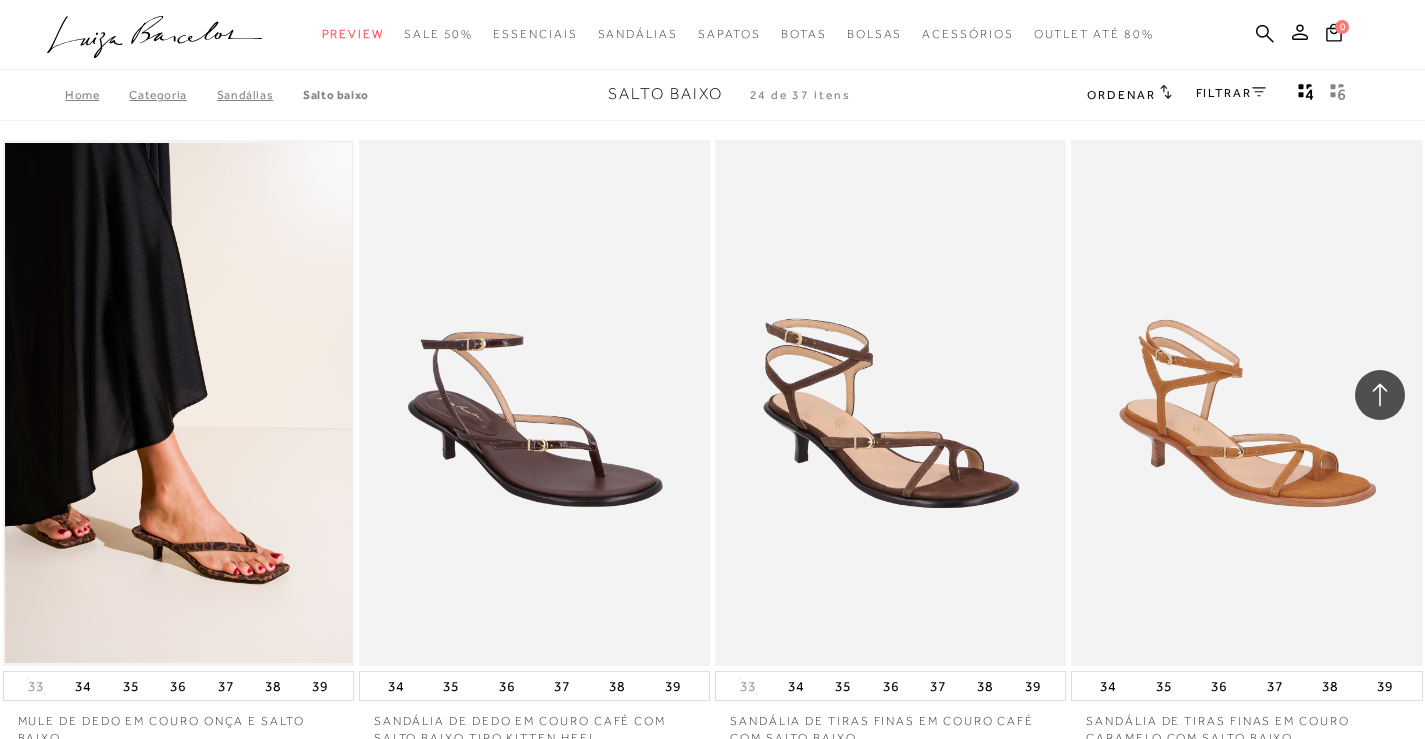 scroll, scrollTop: 4406, scrollLeft: 0, axis: vertical 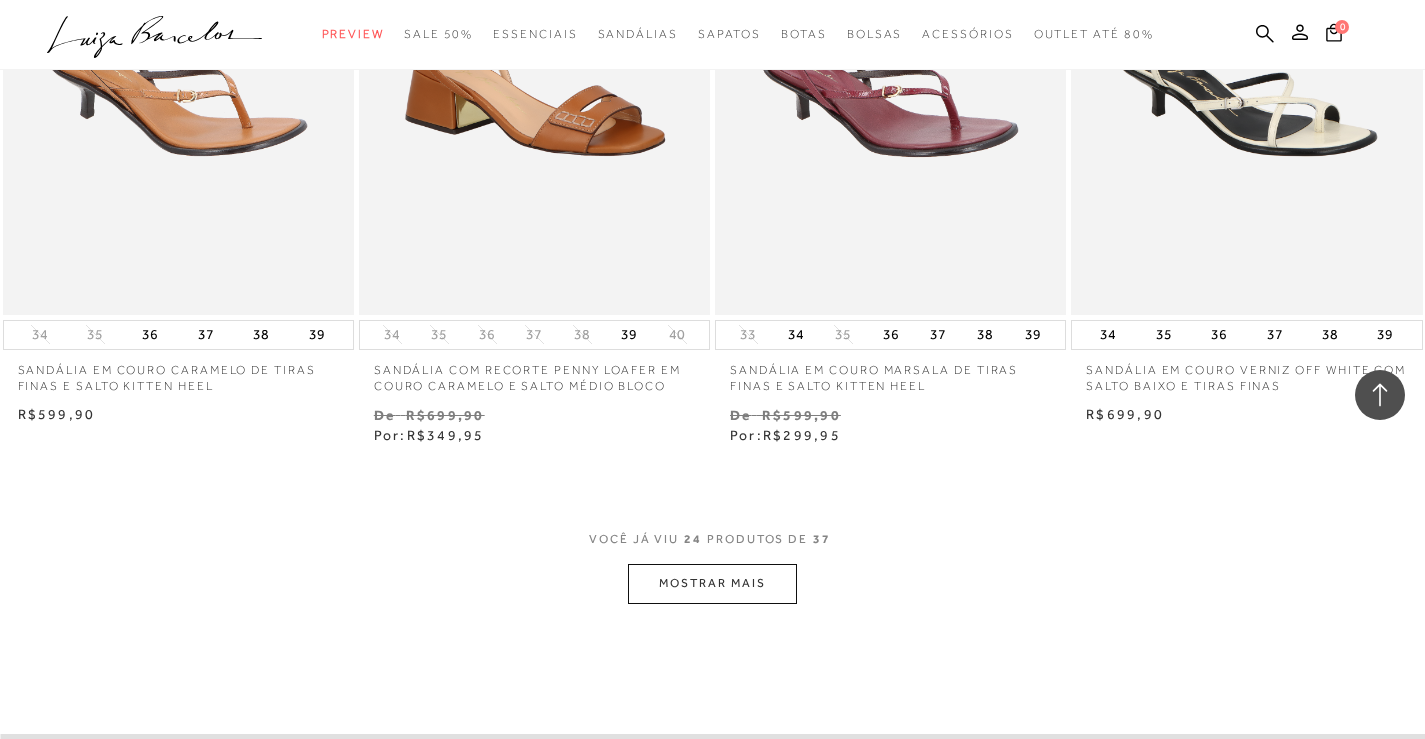 click on "MOSTRAR MAIS" at bounding box center (712, 583) 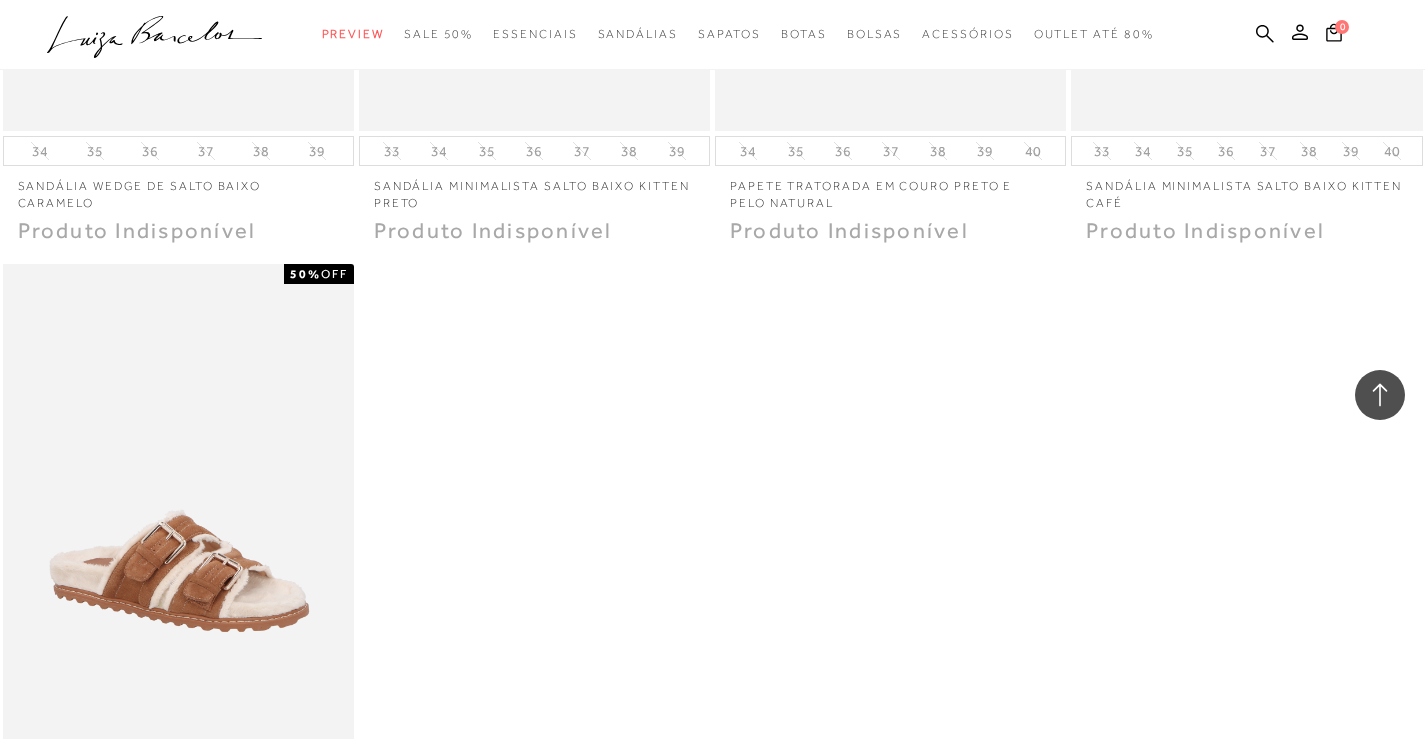 scroll, scrollTop: 6200, scrollLeft: 0, axis: vertical 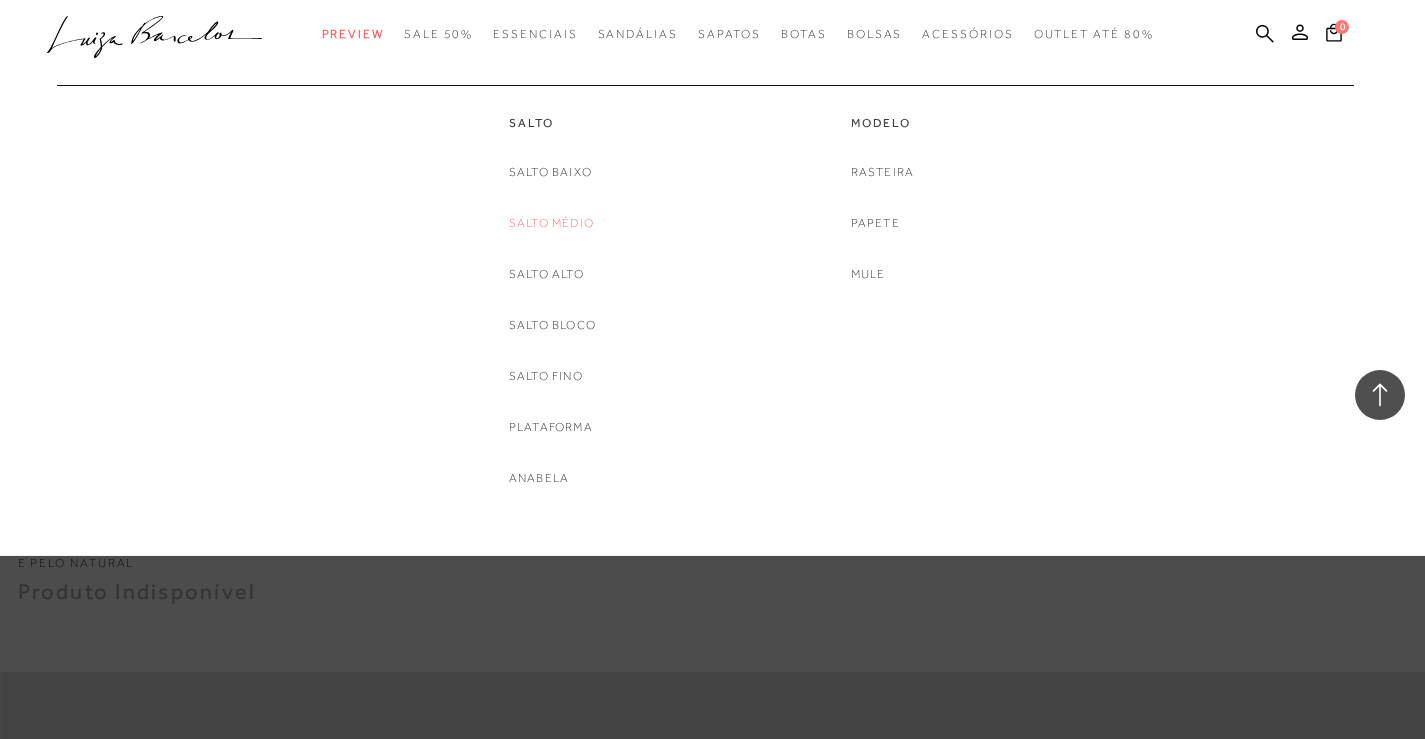 click on "Salto Médio" at bounding box center [551, 223] 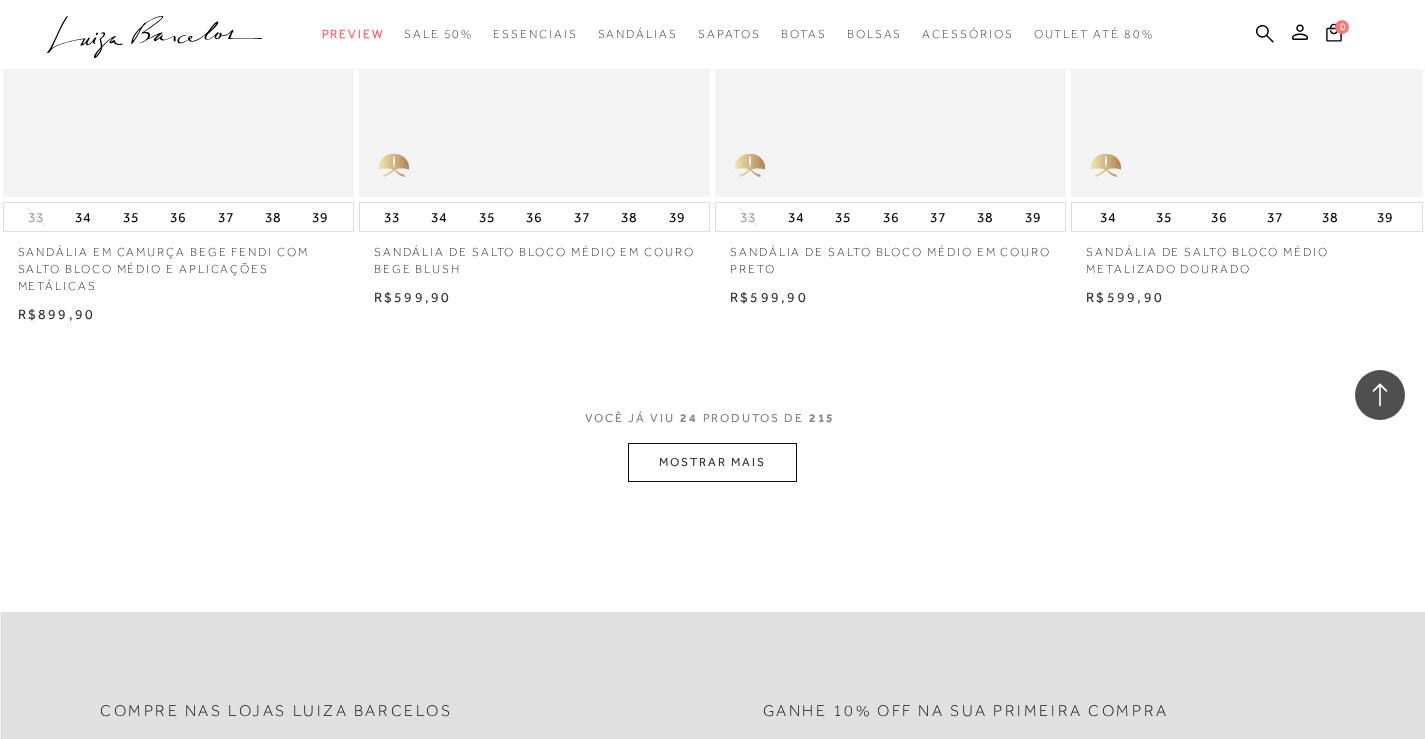 scroll, scrollTop: 3800, scrollLeft: 0, axis: vertical 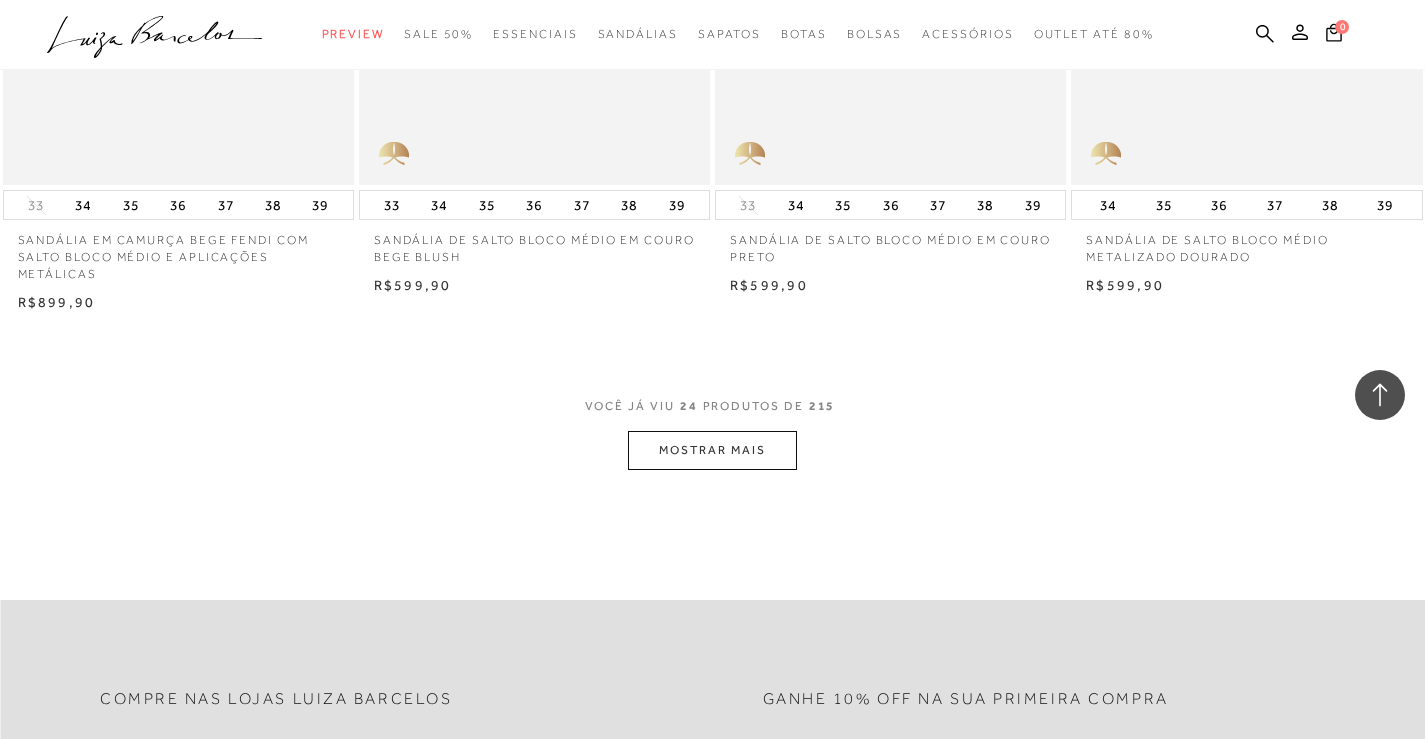 click on "MOSTRAR MAIS" at bounding box center (712, 450) 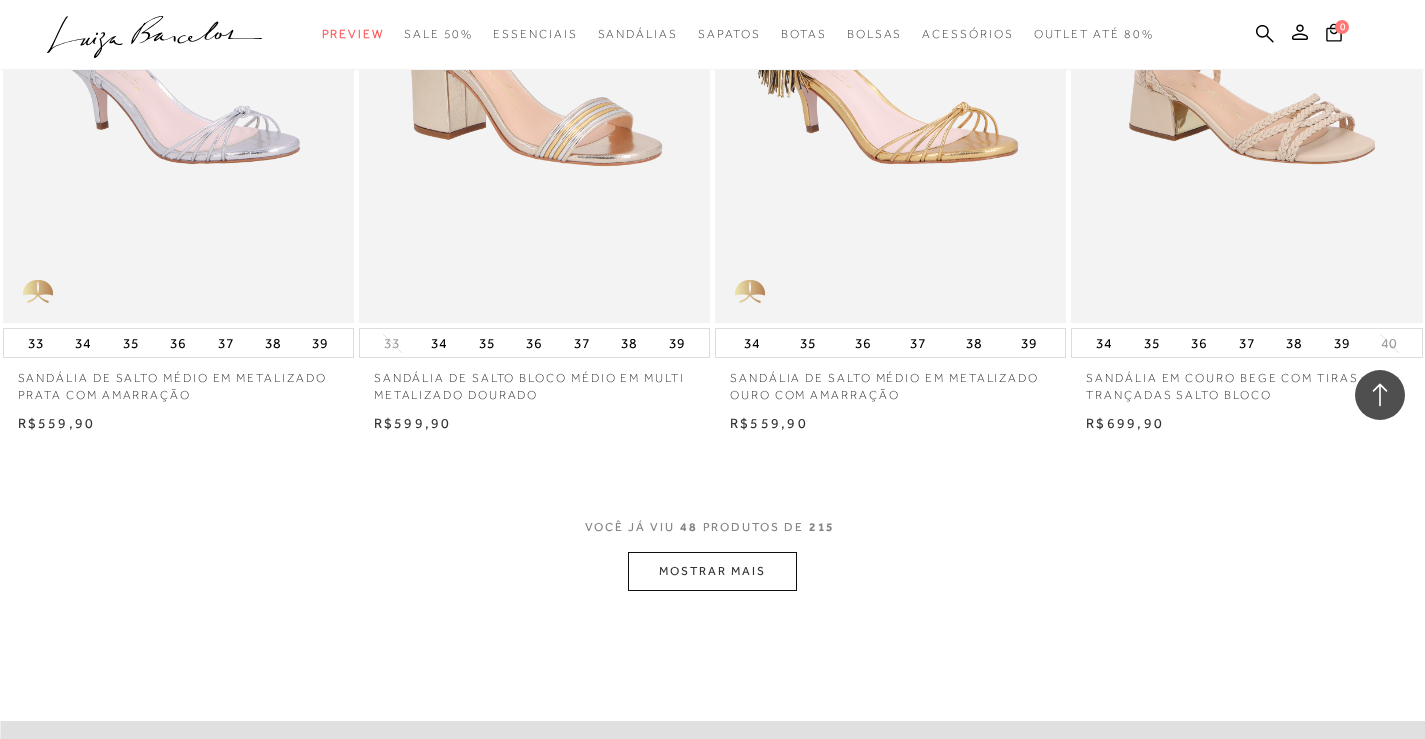 scroll, scrollTop: 7700, scrollLeft: 0, axis: vertical 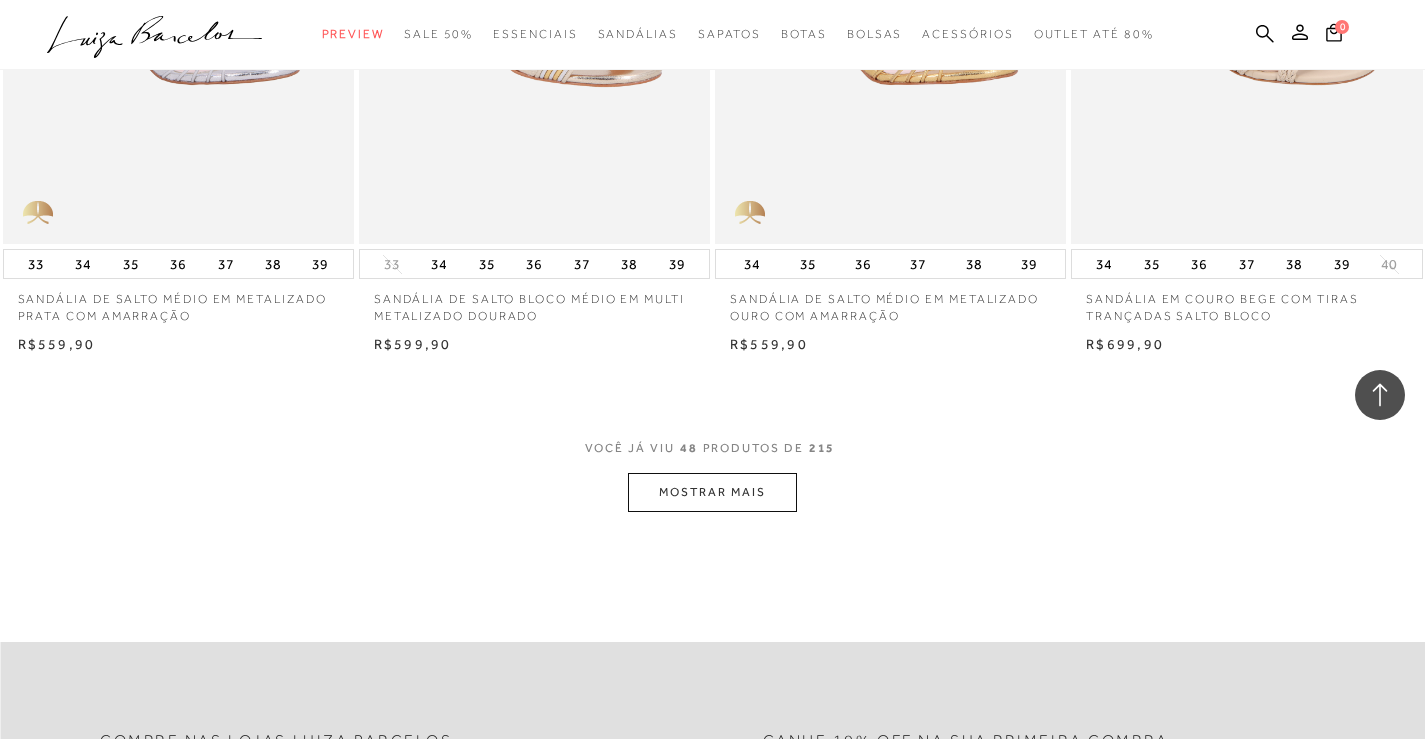 click on "MOSTRAR MAIS" at bounding box center (712, 492) 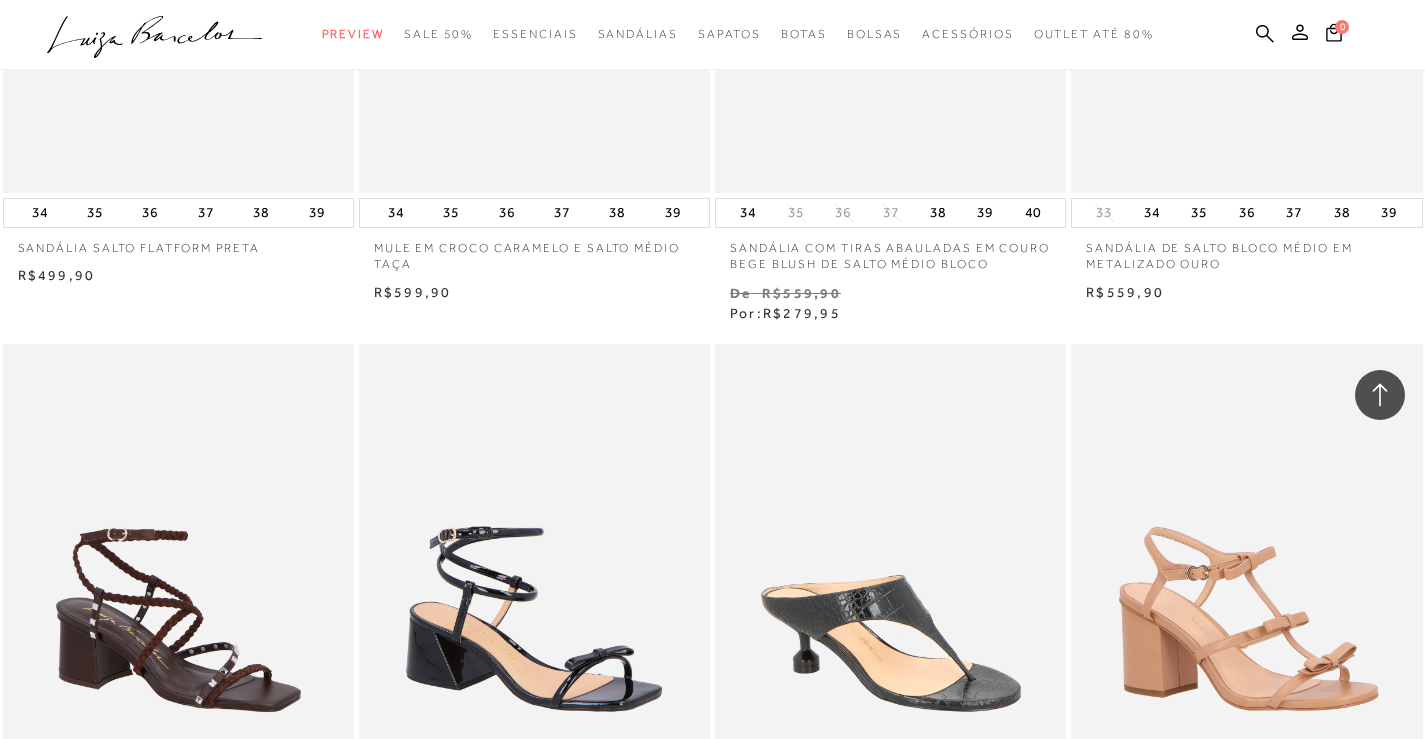 scroll, scrollTop: 9000, scrollLeft: 0, axis: vertical 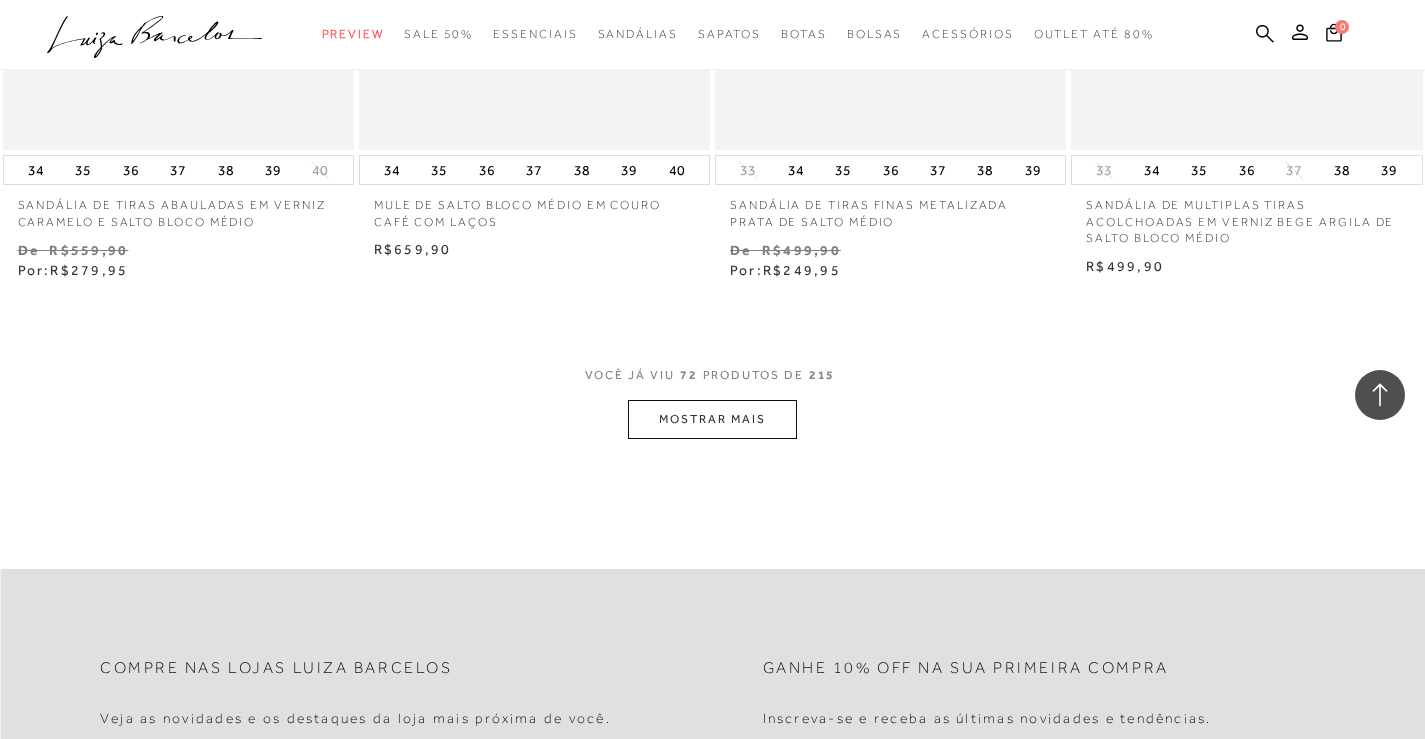 click on "MOSTRAR MAIS" at bounding box center (712, 419) 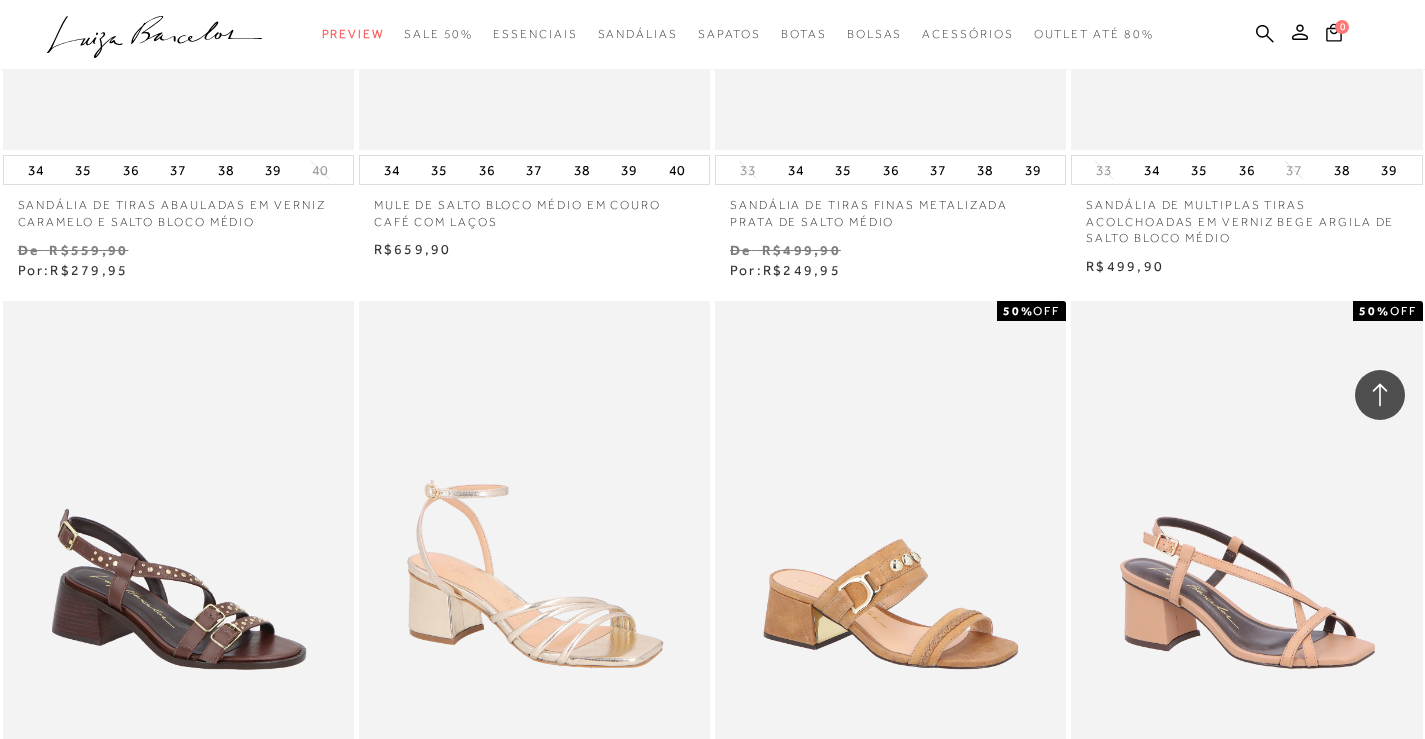 scroll, scrollTop: 11500, scrollLeft: 0, axis: vertical 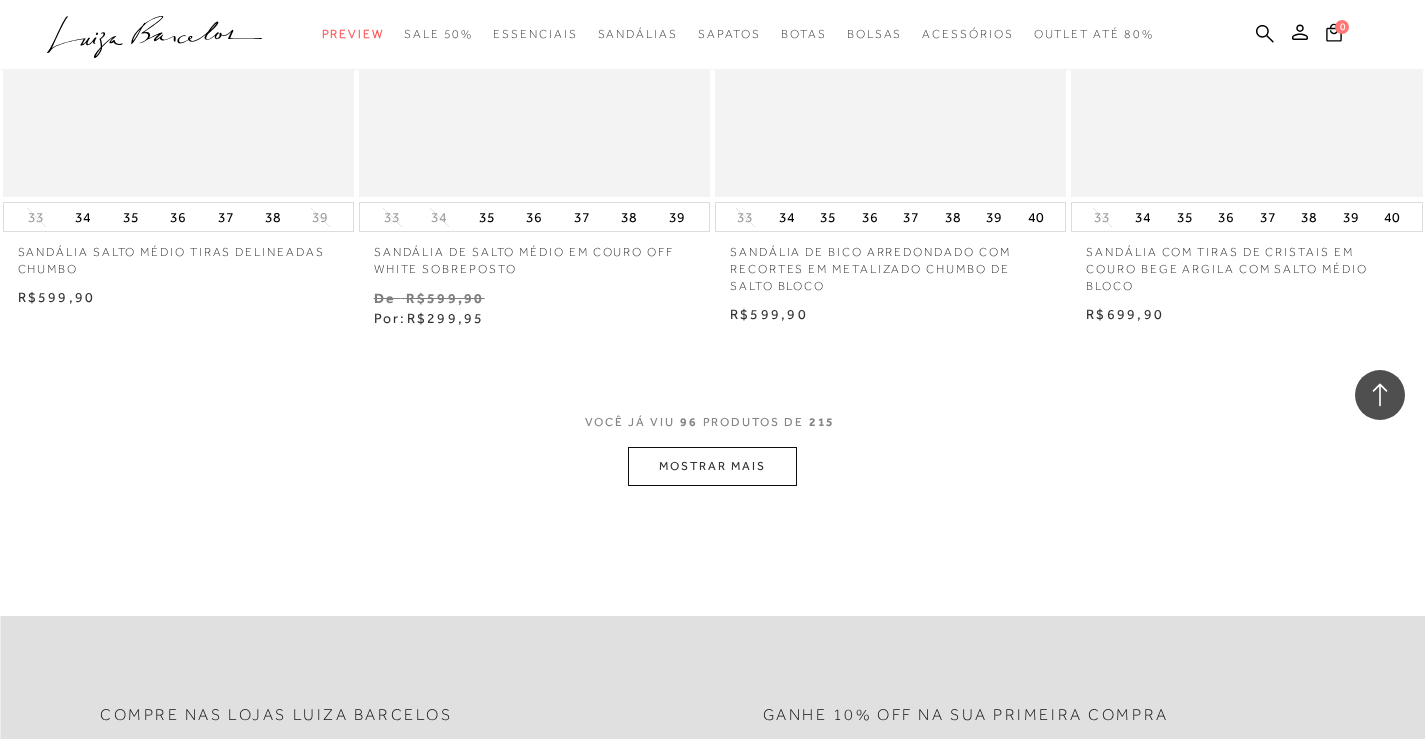 click on "MOSTRAR MAIS" at bounding box center [712, 466] 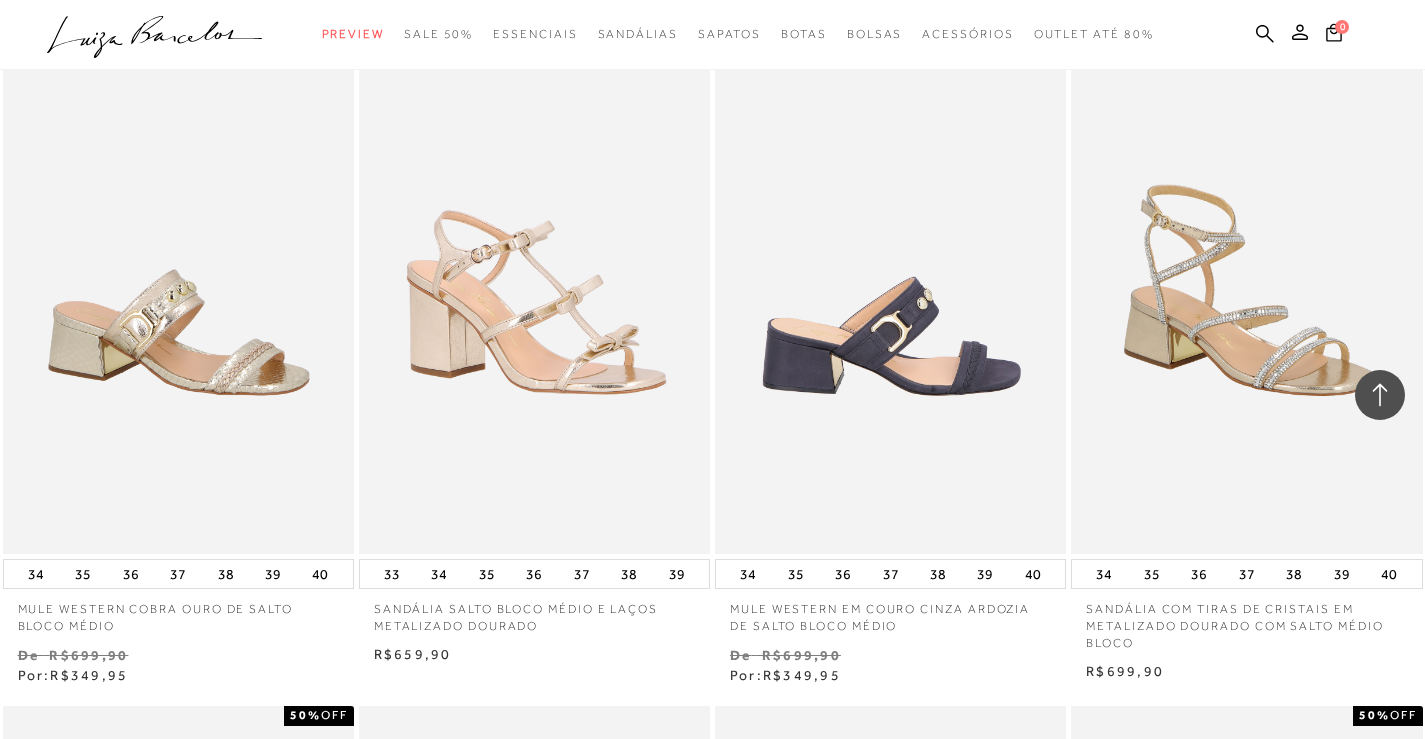 scroll, scrollTop: 16800, scrollLeft: 0, axis: vertical 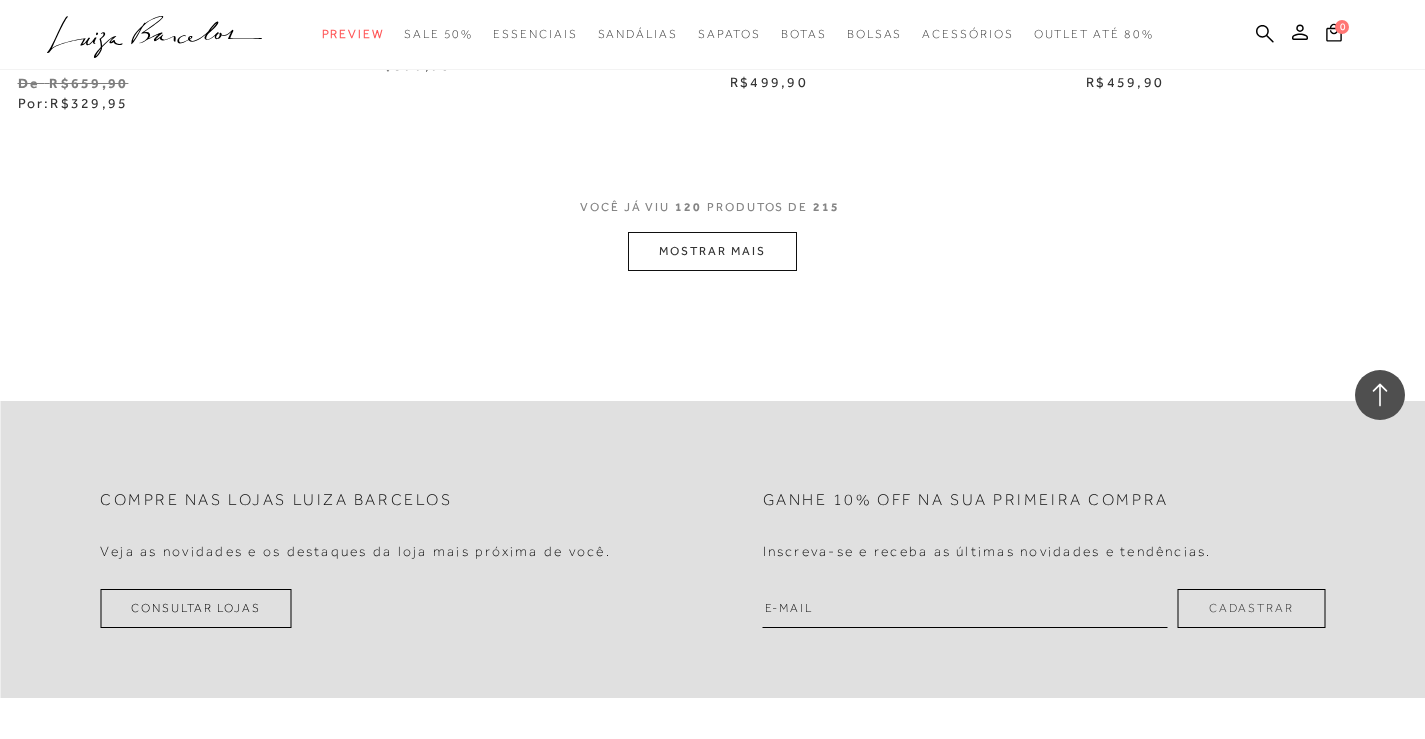 click on "MOSTRAR MAIS" at bounding box center [712, 251] 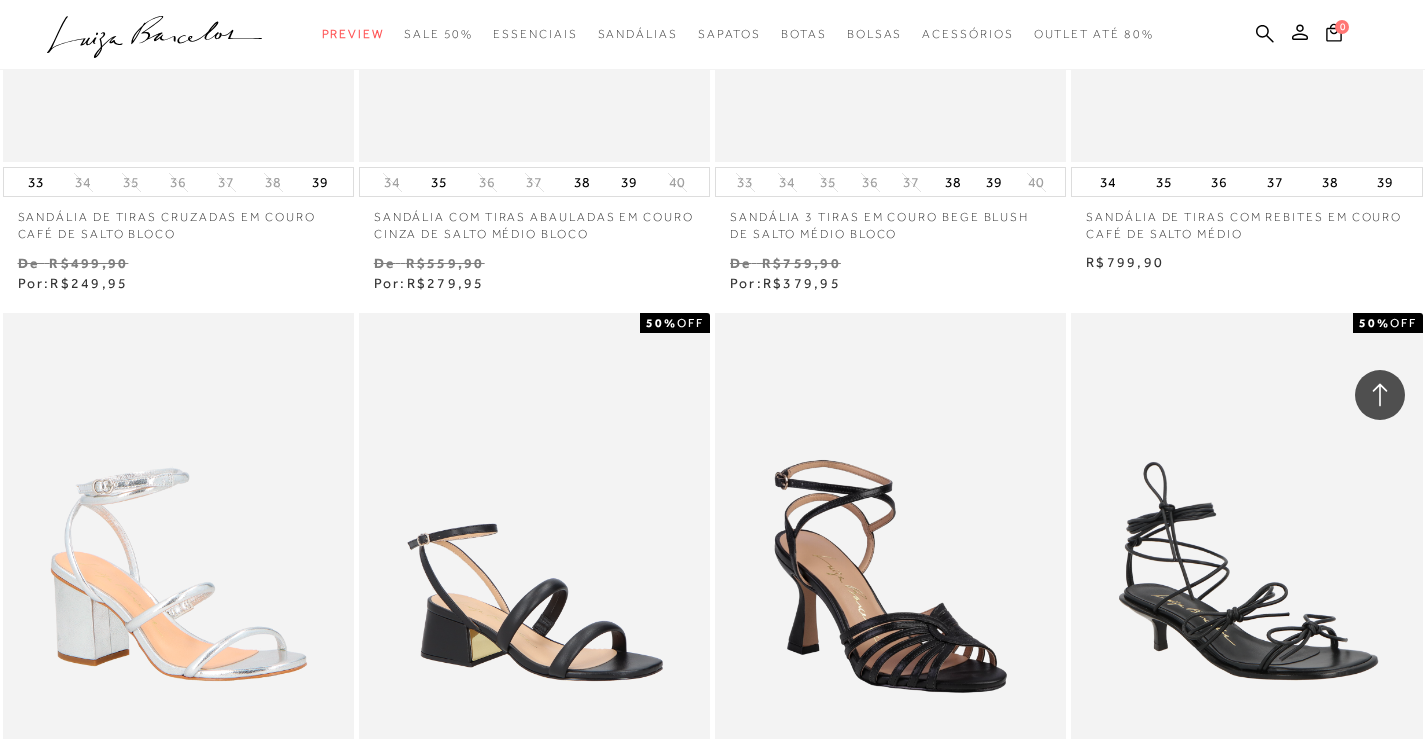 scroll, scrollTop: 23500, scrollLeft: 0, axis: vertical 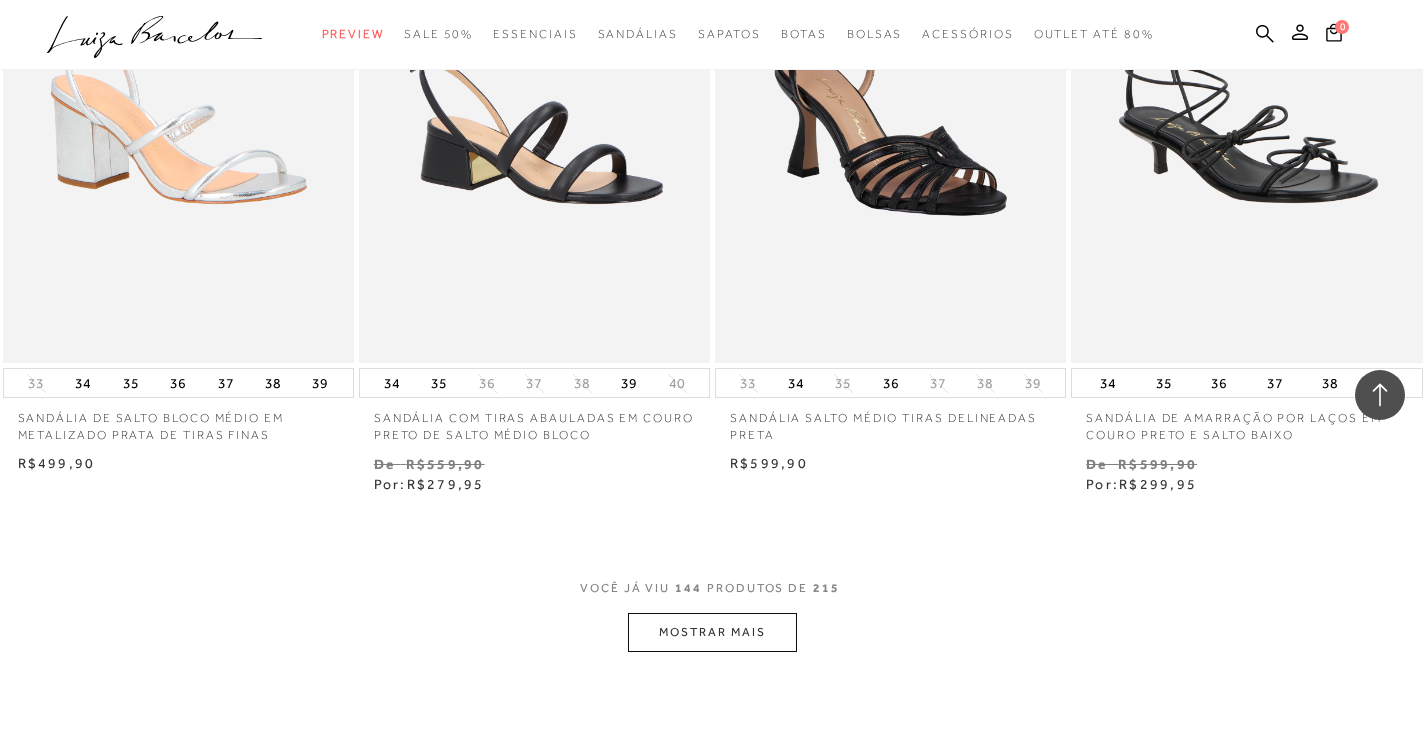 click on "MOSTRAR MAIS" at bounding box center (712, 632) 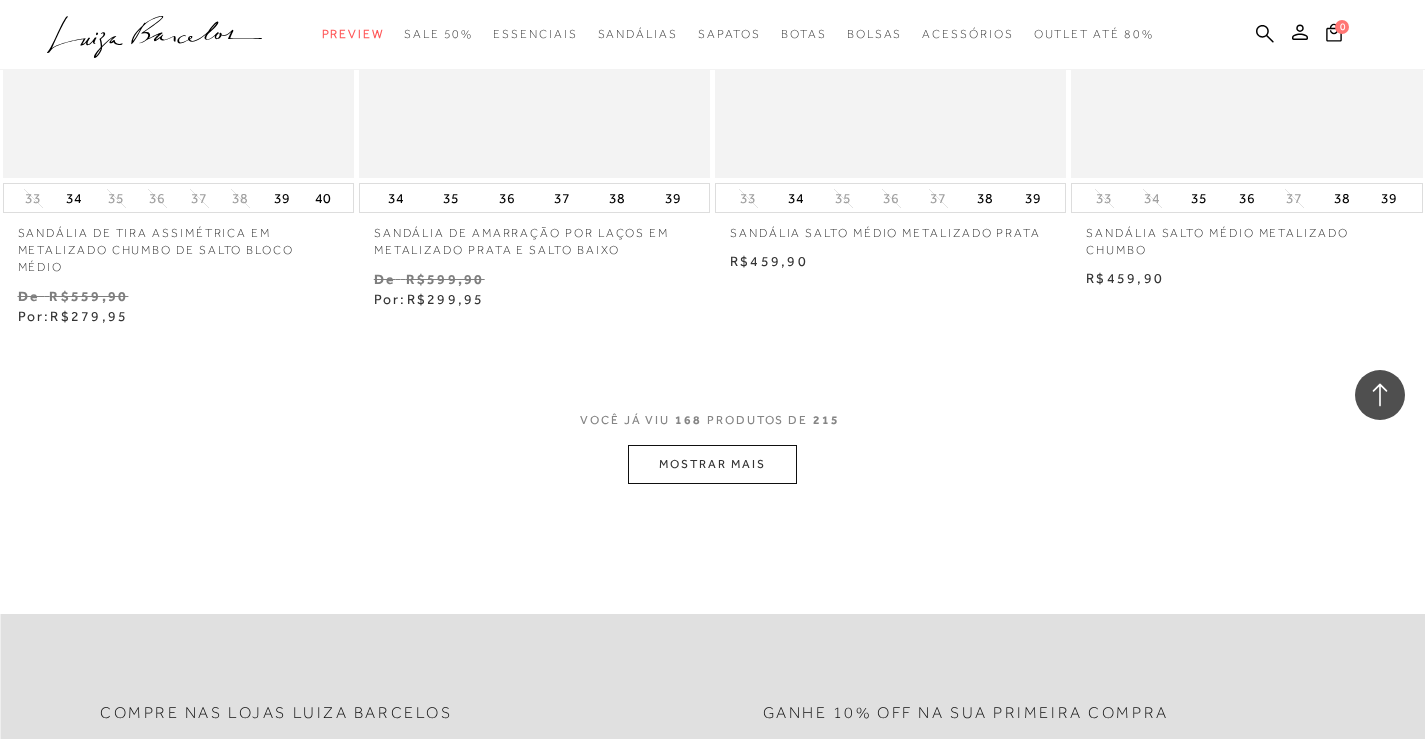 scroll, scrollTop: 28200, scrollLeft: 0, axis: vertical 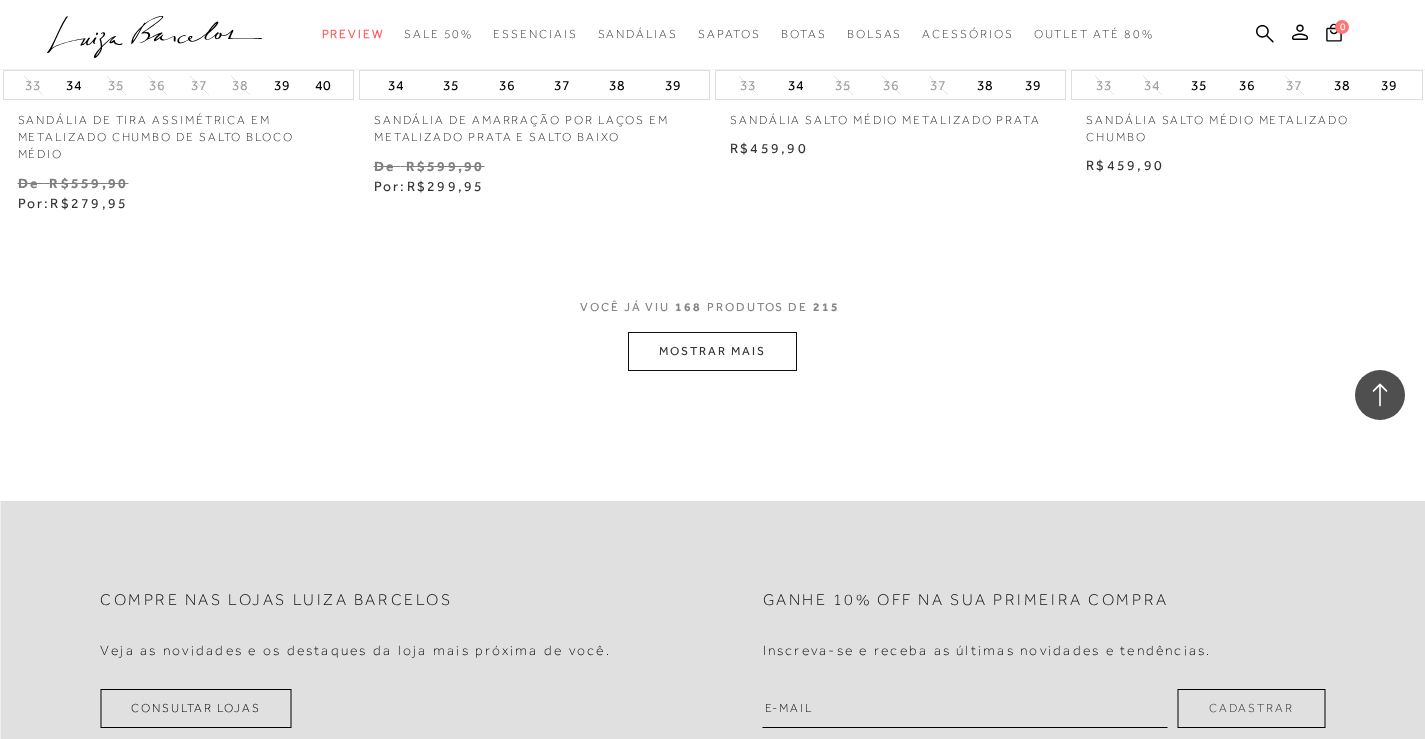 click on "VOCÊ JÁ VIU  168   PRODUTOS DE  215" at bounding box center [712, 314] 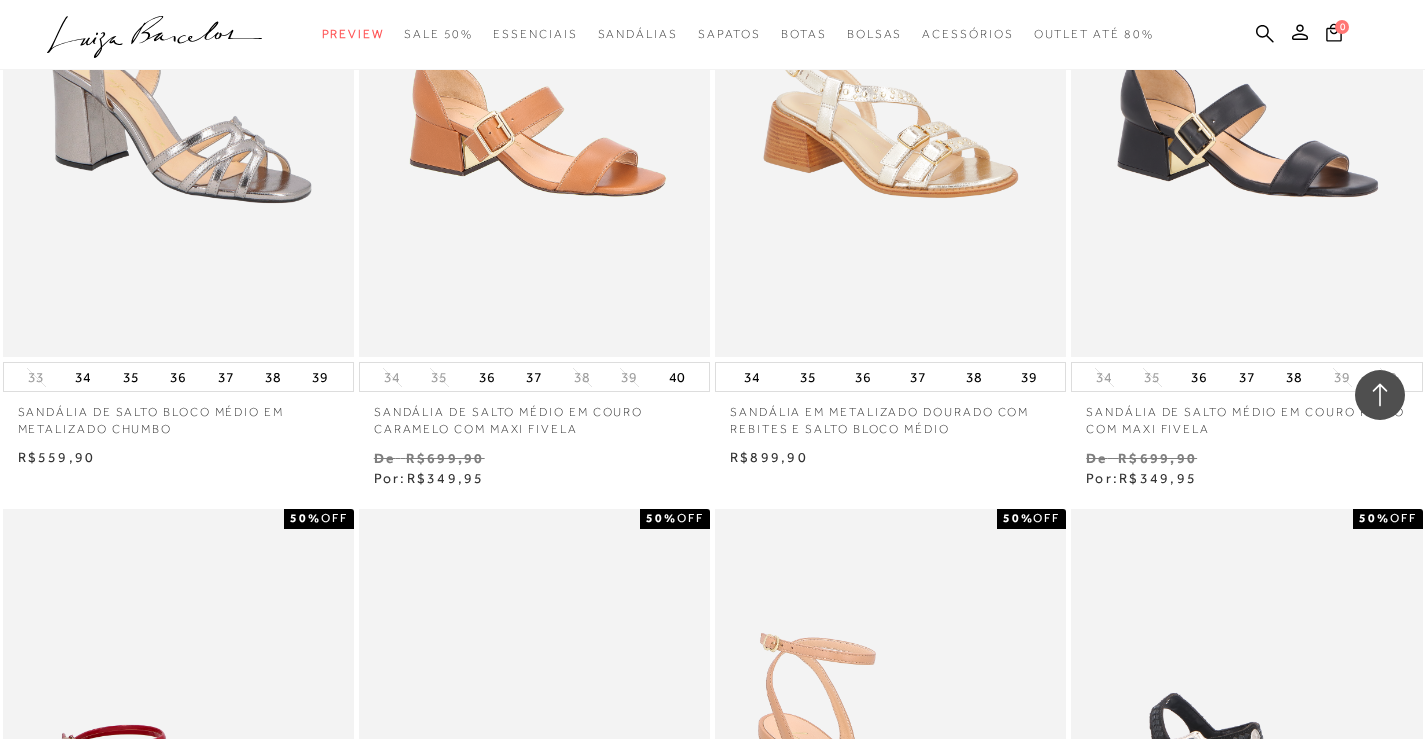 scroll, scrollTop: 25800, scrollLeft: 0, axis: vertical 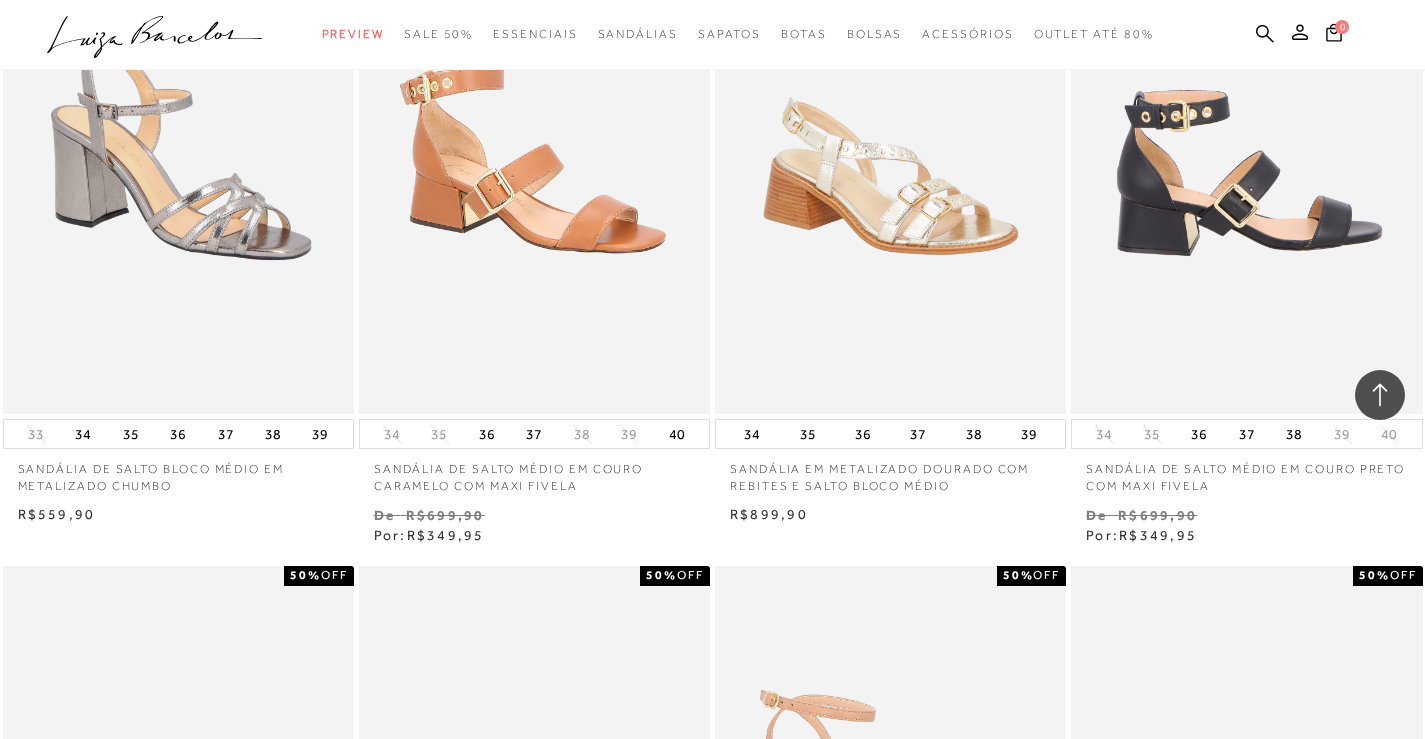 click at bounding box center (1247, 150) 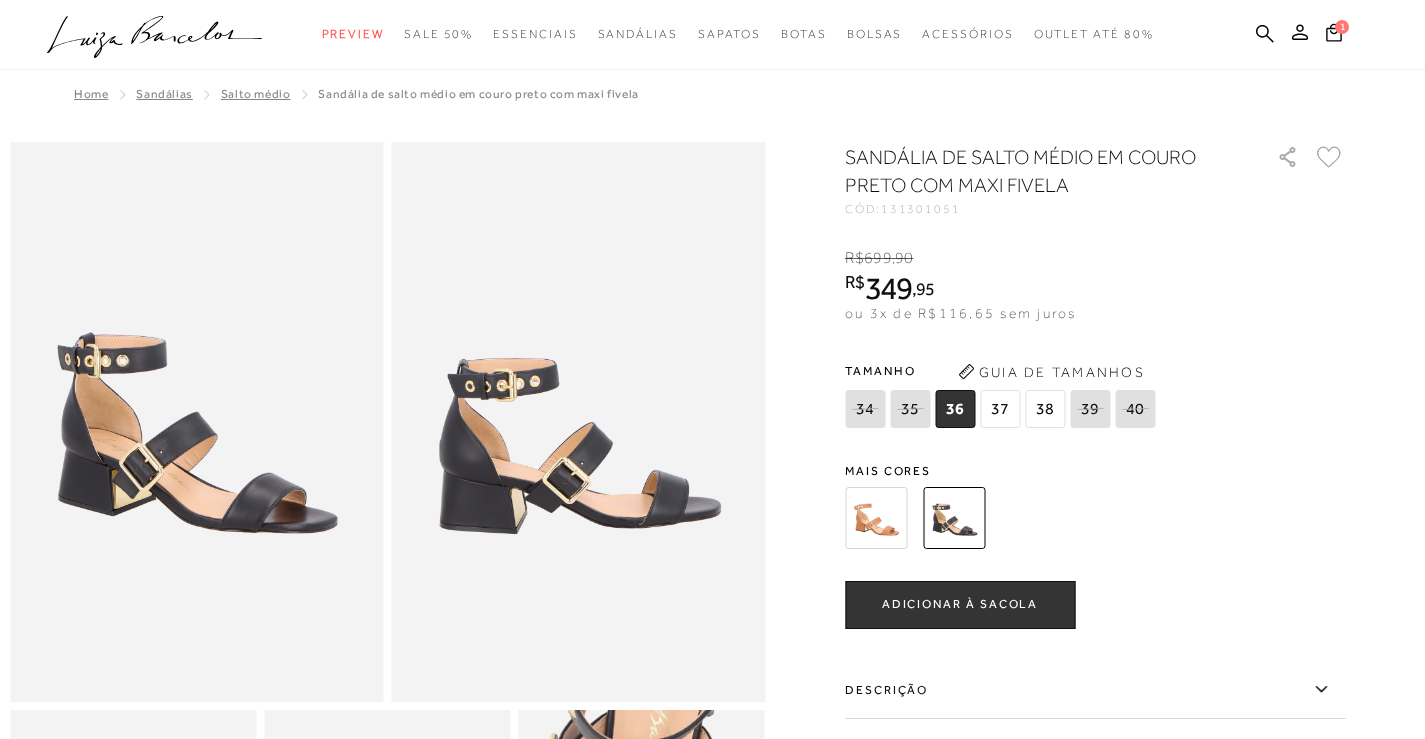 scroll, scrollTop: 0, scrollLeft: 0, axis: both 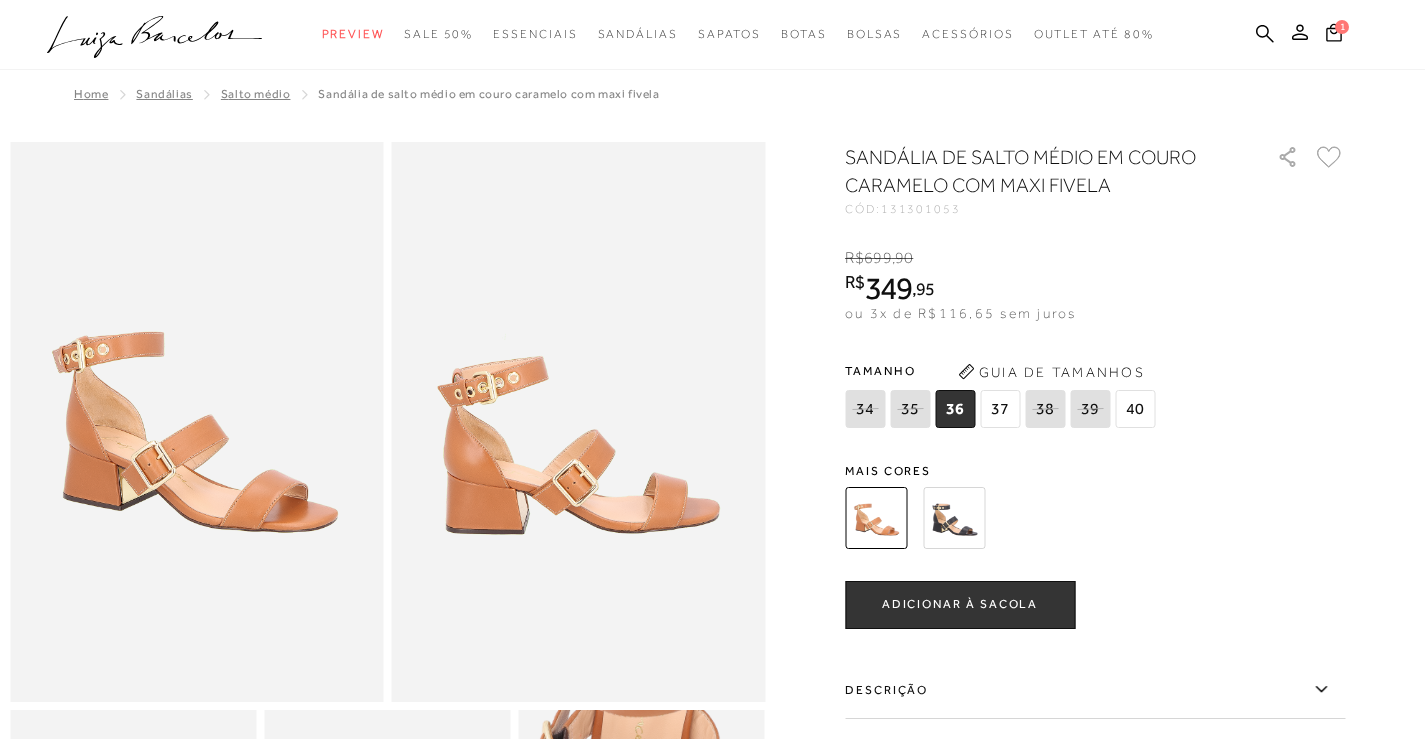 click at bounding box center (954, 518) 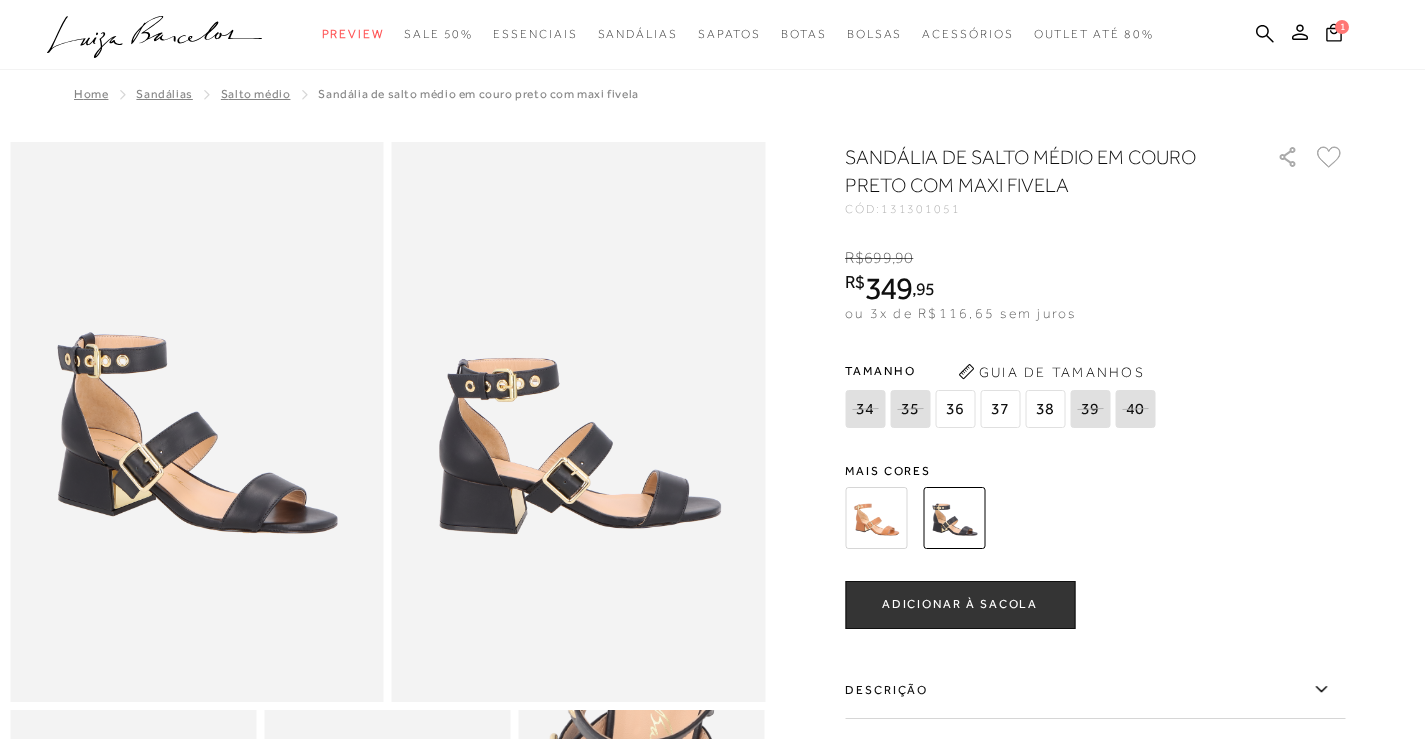 scroll, scrollTop: 0, scrollLeft: 0, axis: both 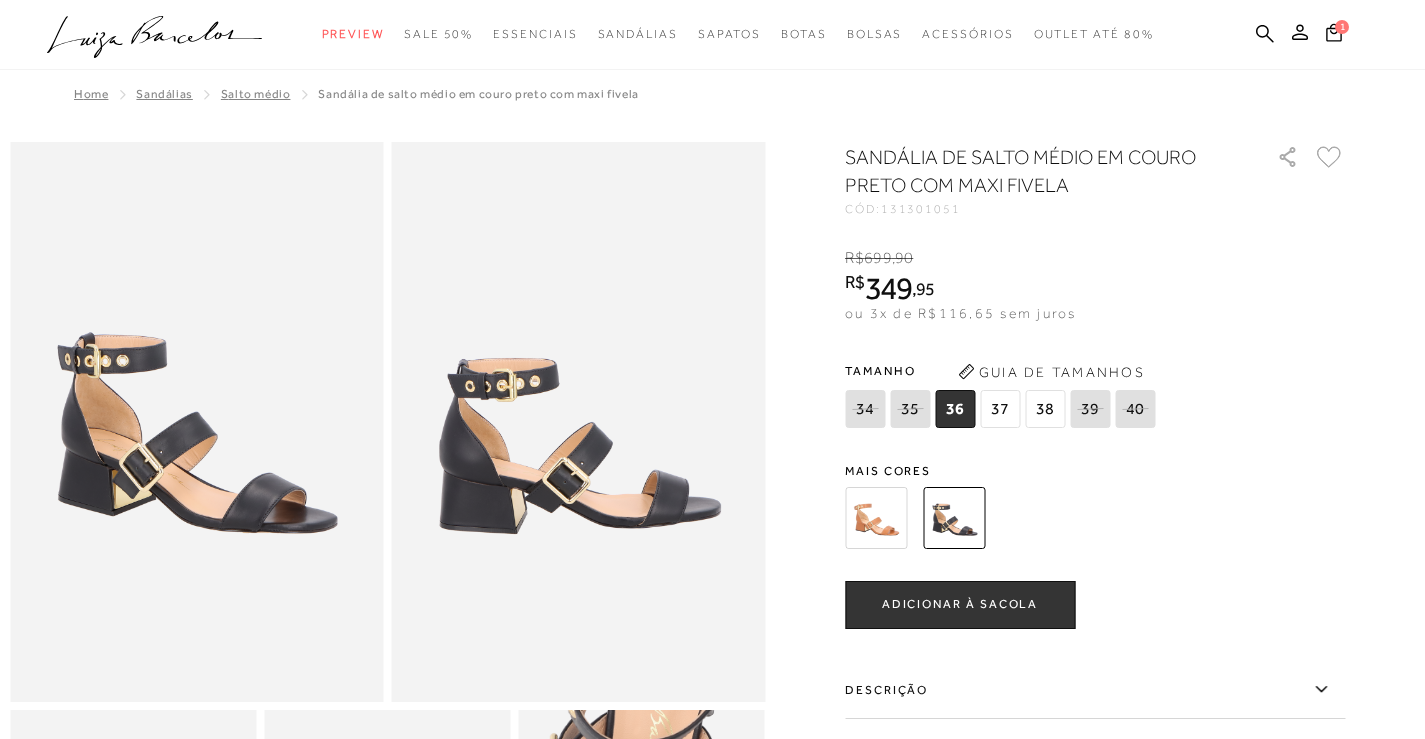 click on "37" at bounding box center [1000, 409] 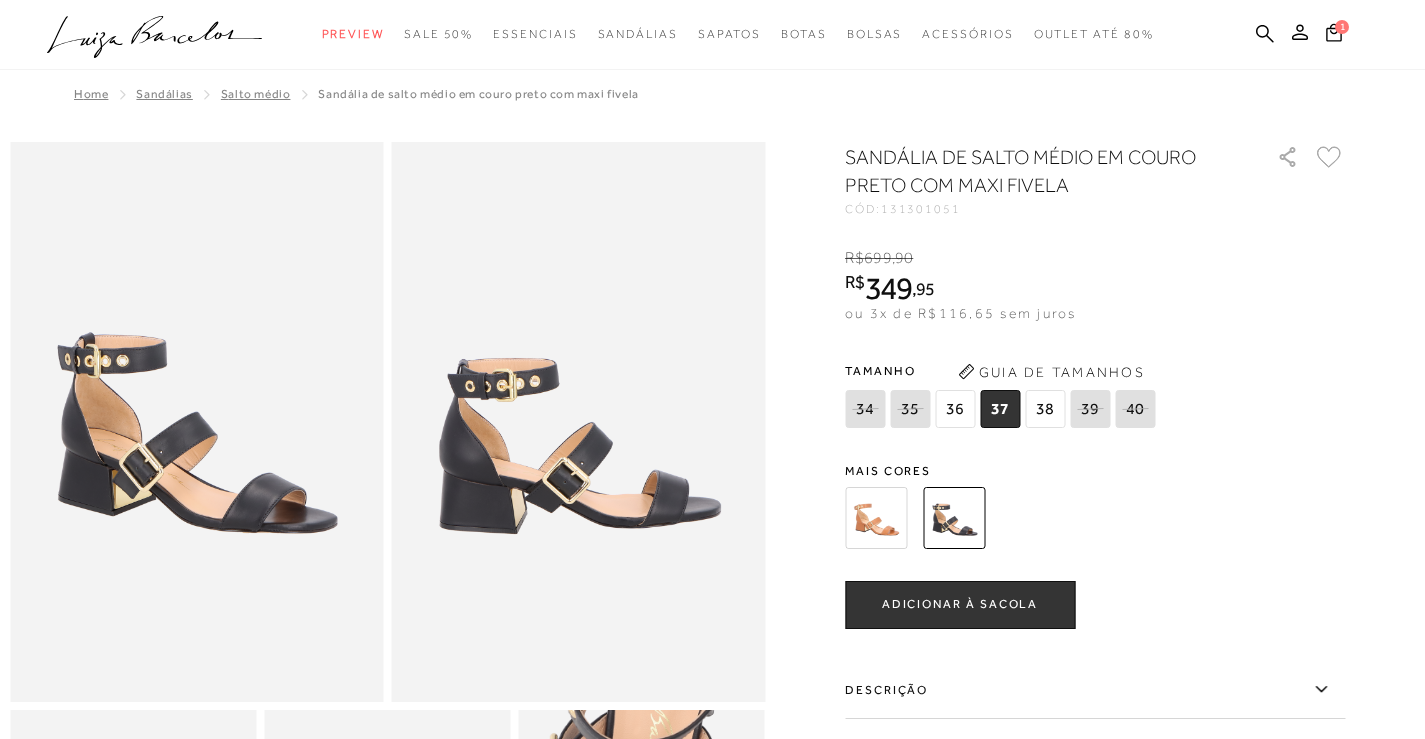 click on "ADICIONAR À SACOLA" at bounding box center (960, 605) 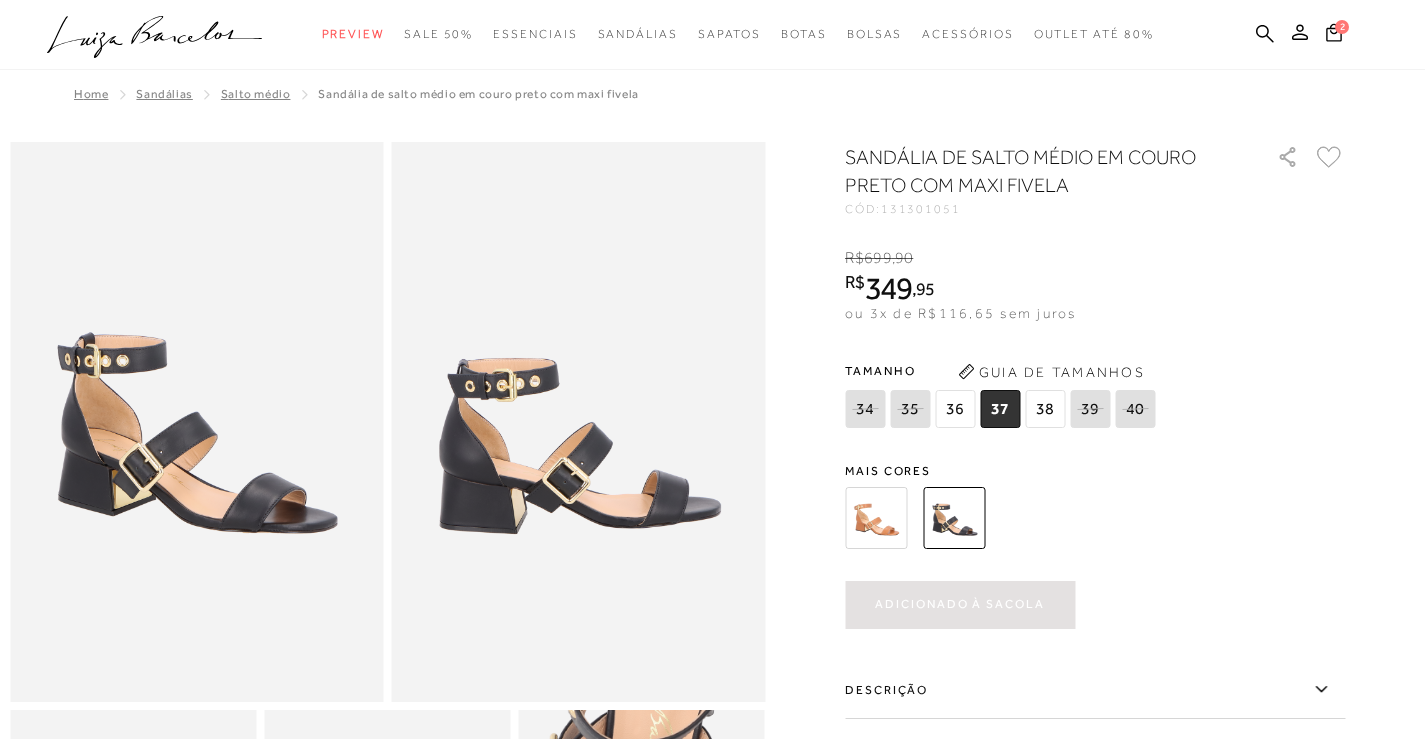 scroll, scrollTop: 0, scrollLeft: 0, axis: both 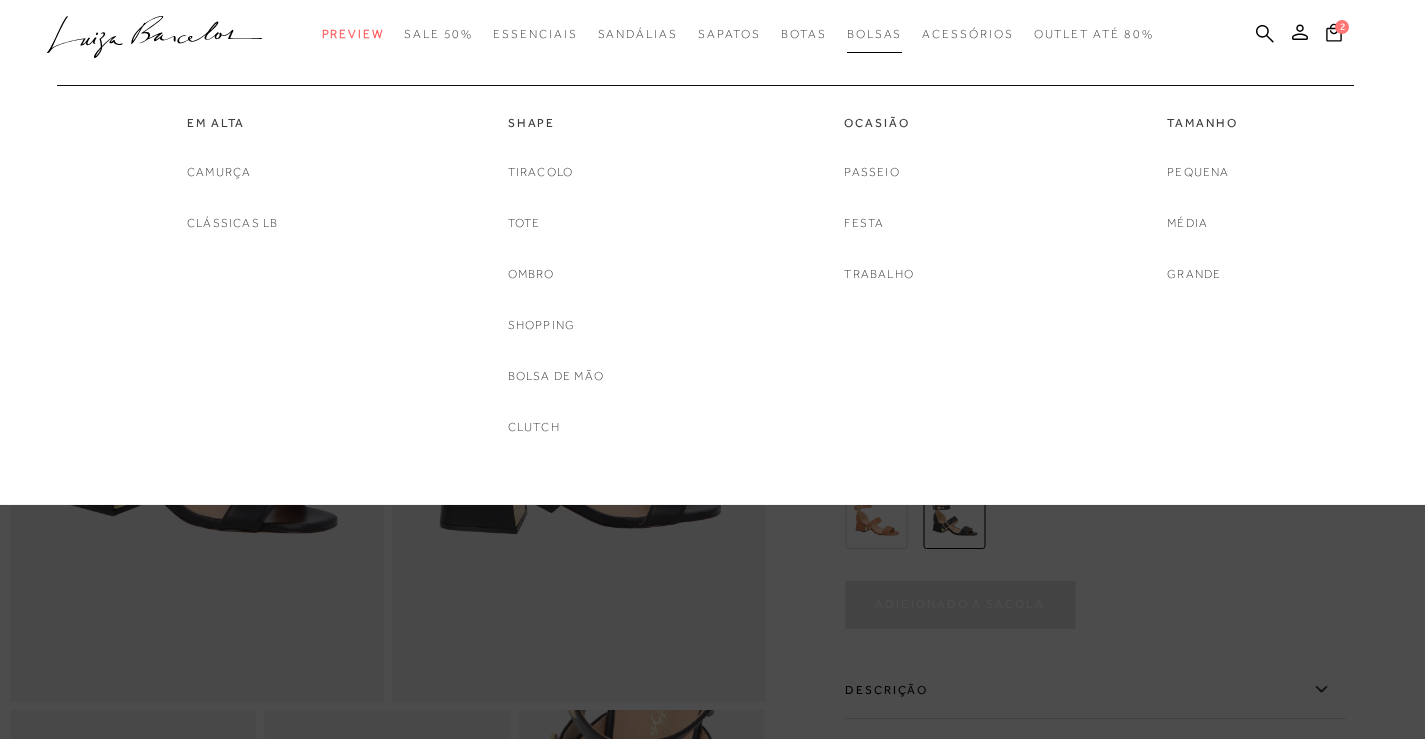 click on "Bolsas" at bounding box center (875, 34) 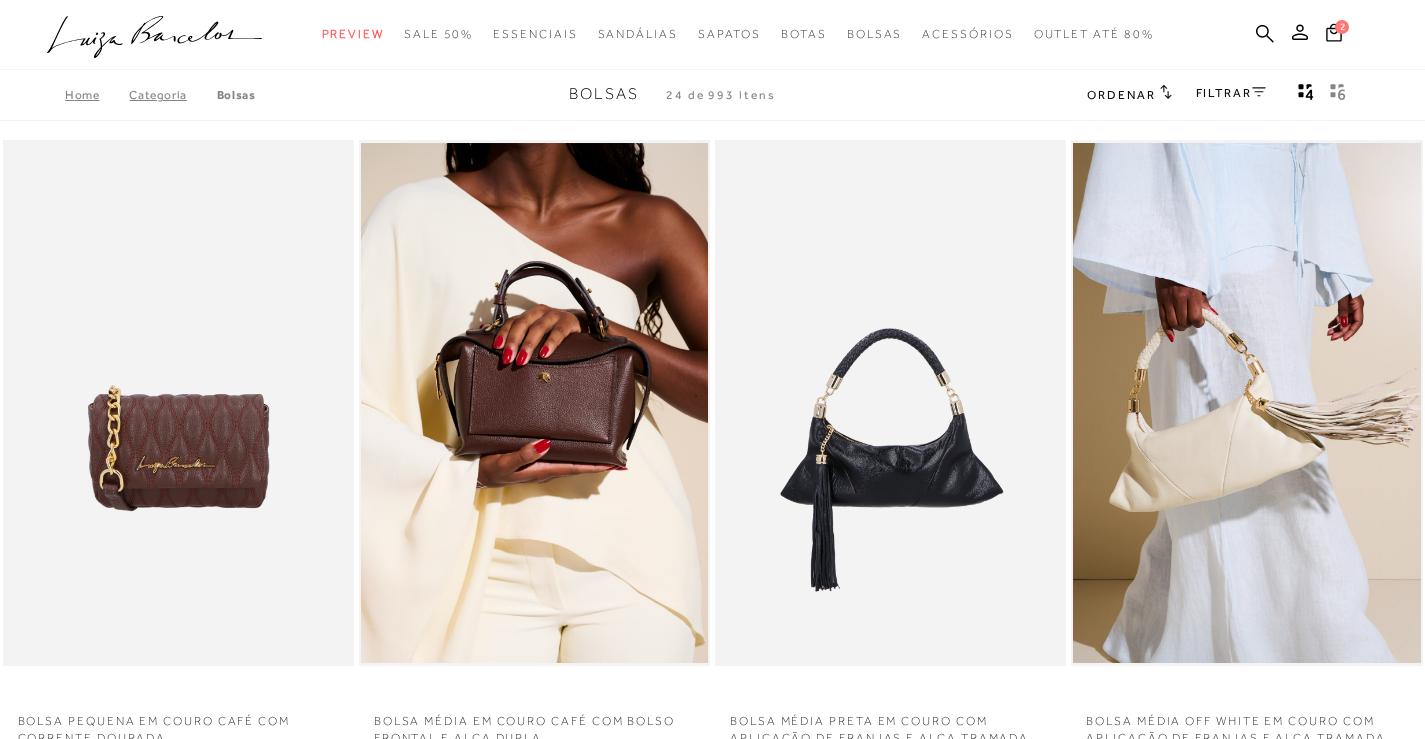 click on "Ordenar" at bounding box center [1121, 95] 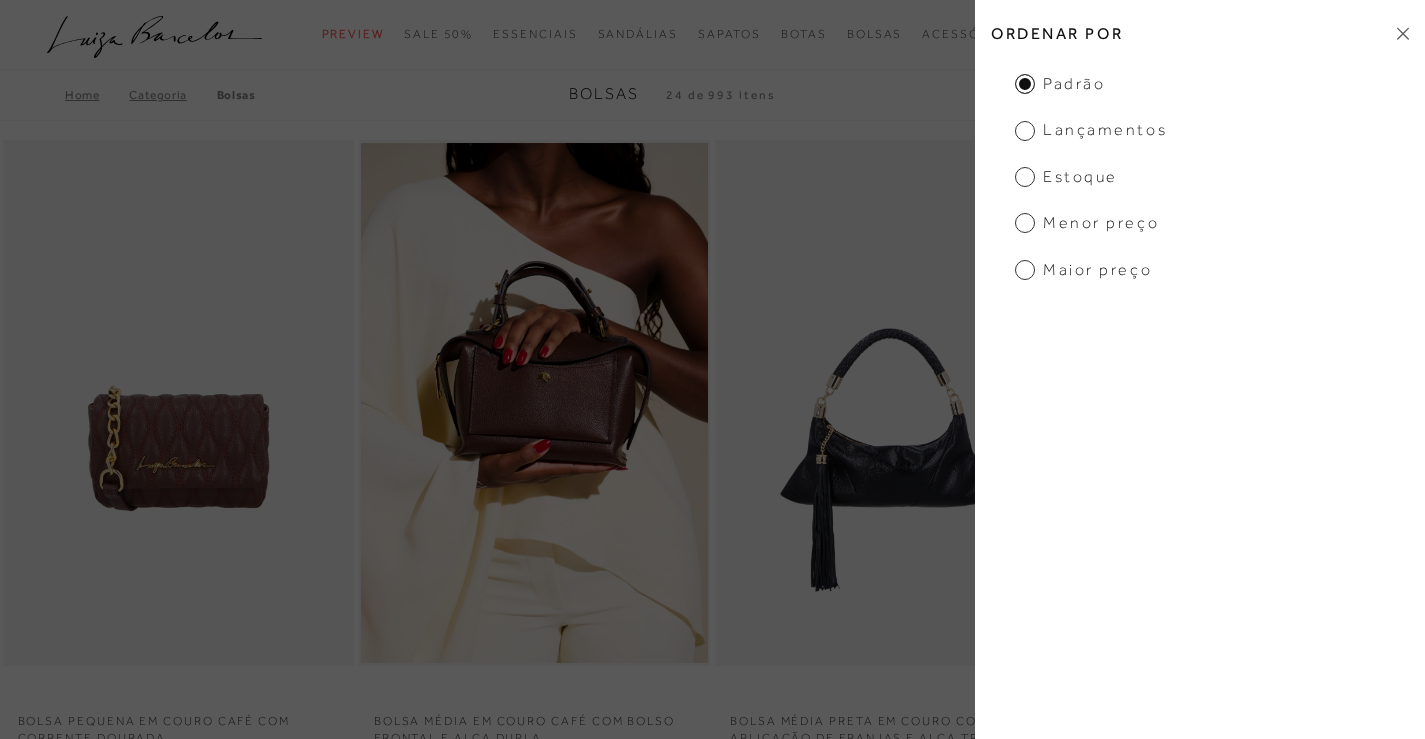 click on "Menor preço" at bounding box center (1087, 223) 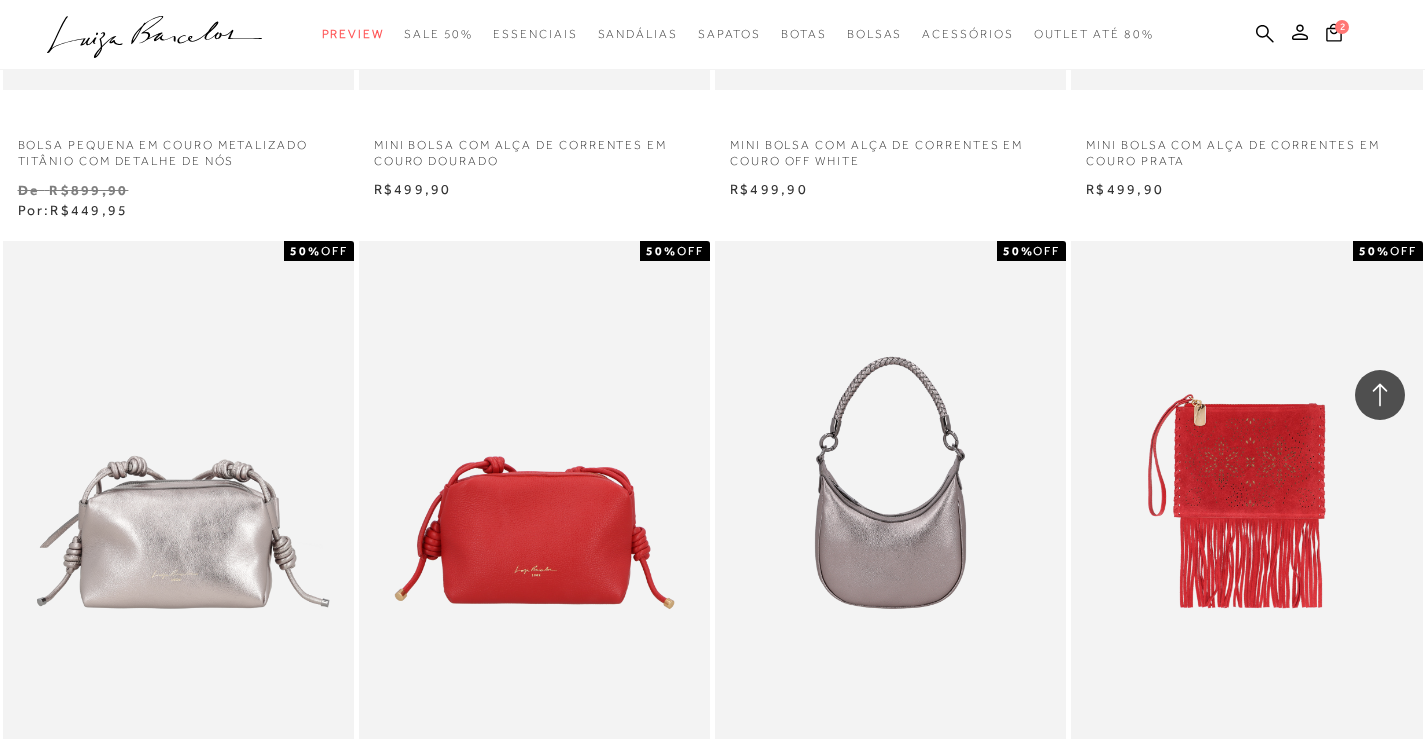 scroll, scrollTop: 6600, scrollLeft: 0, axis: vertical 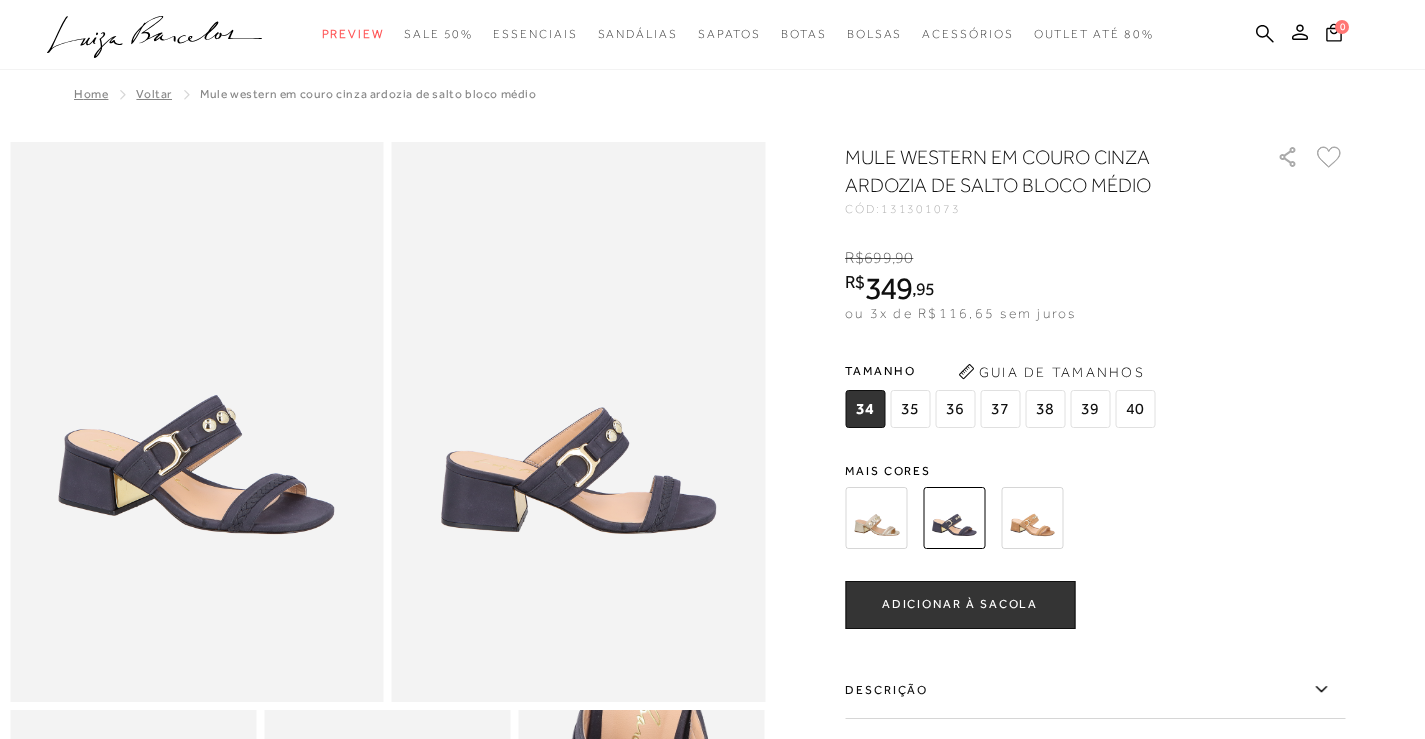 click at bounding box center (1032, 518) 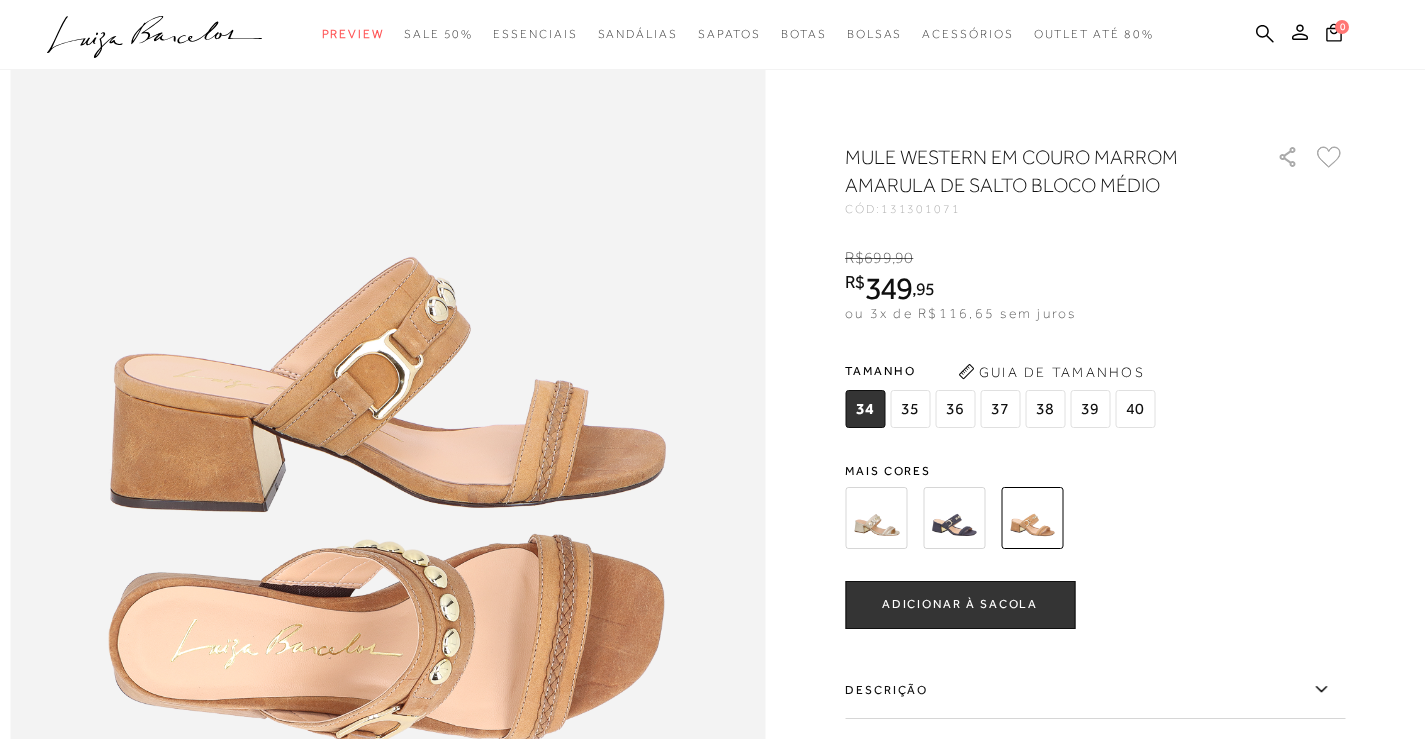 scroll, scrollTop: 900, scrollLeft: 0, axis: vertical 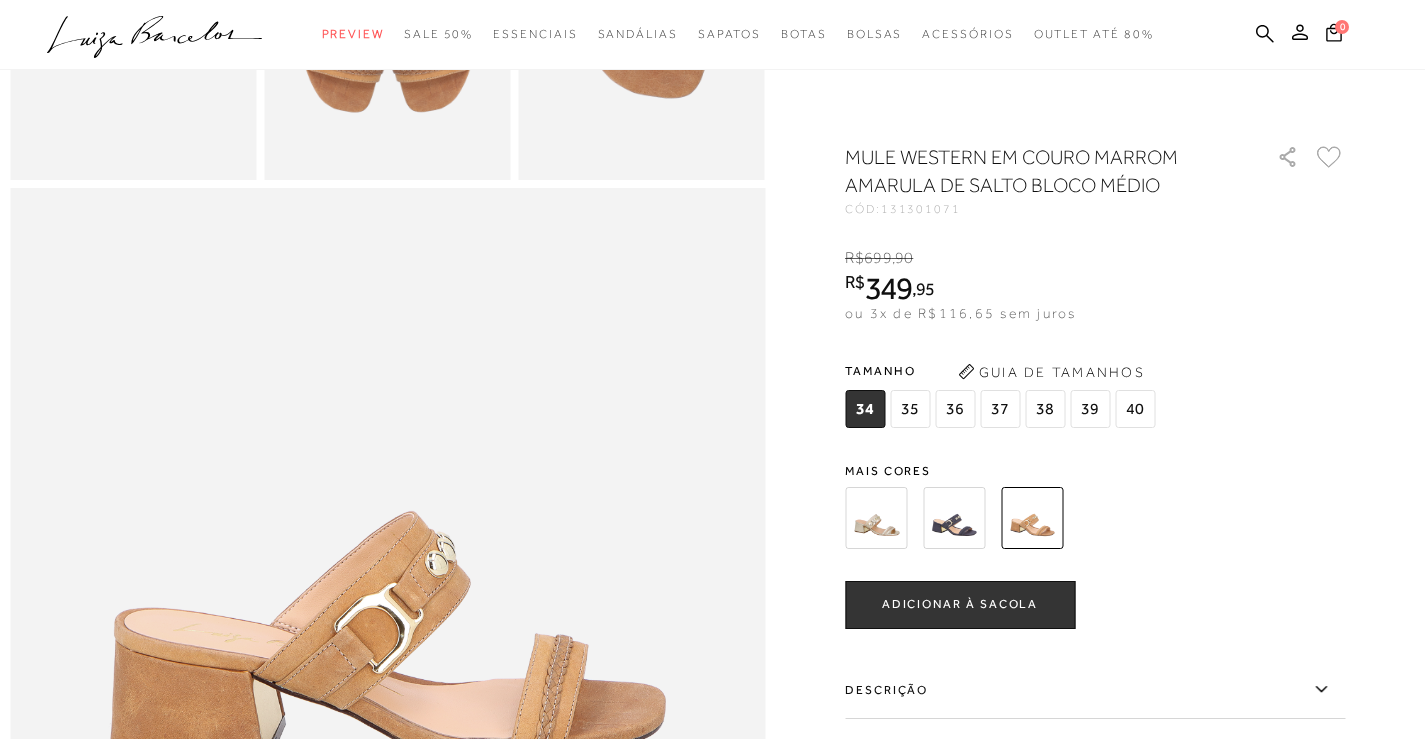 click on "37" at bounding box center [1000, 409] 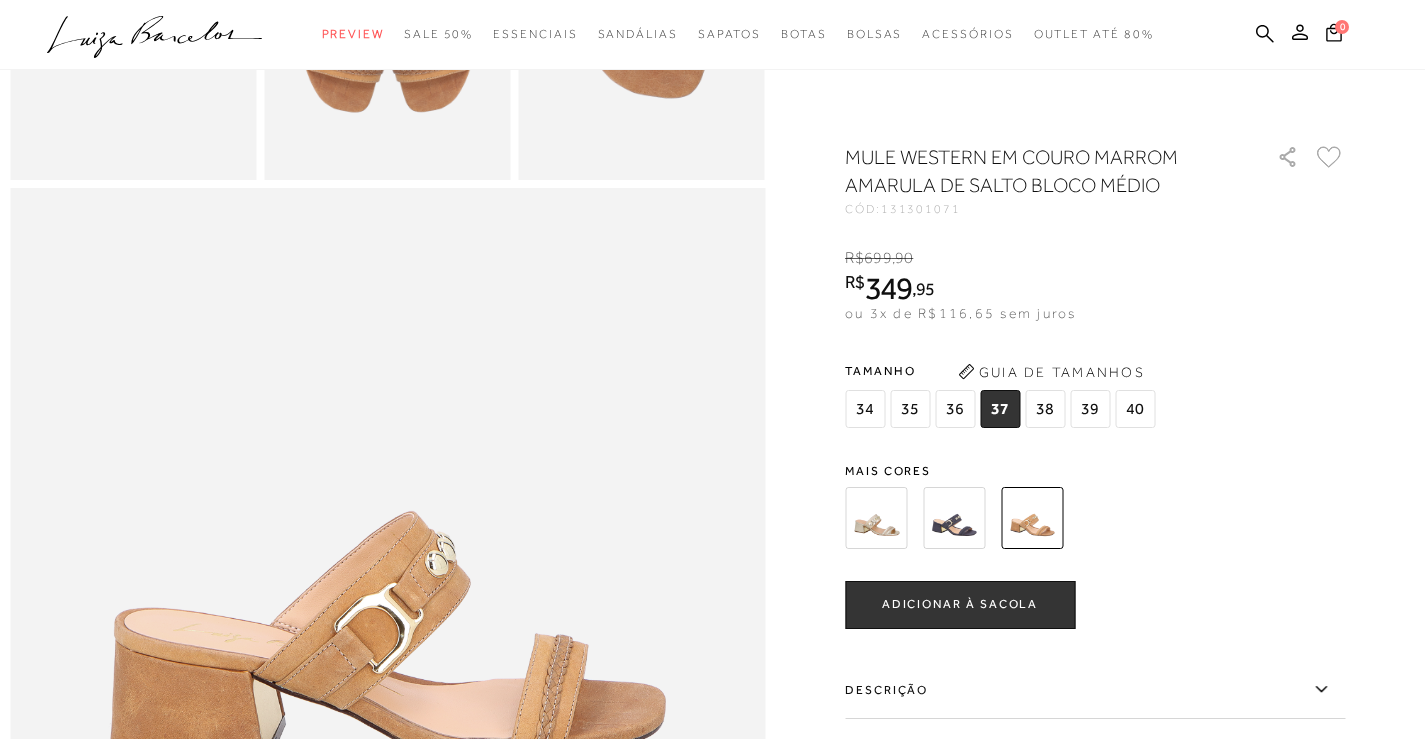 click on "ADICIONAR À SACOLA" at bounding box center [960, 604] 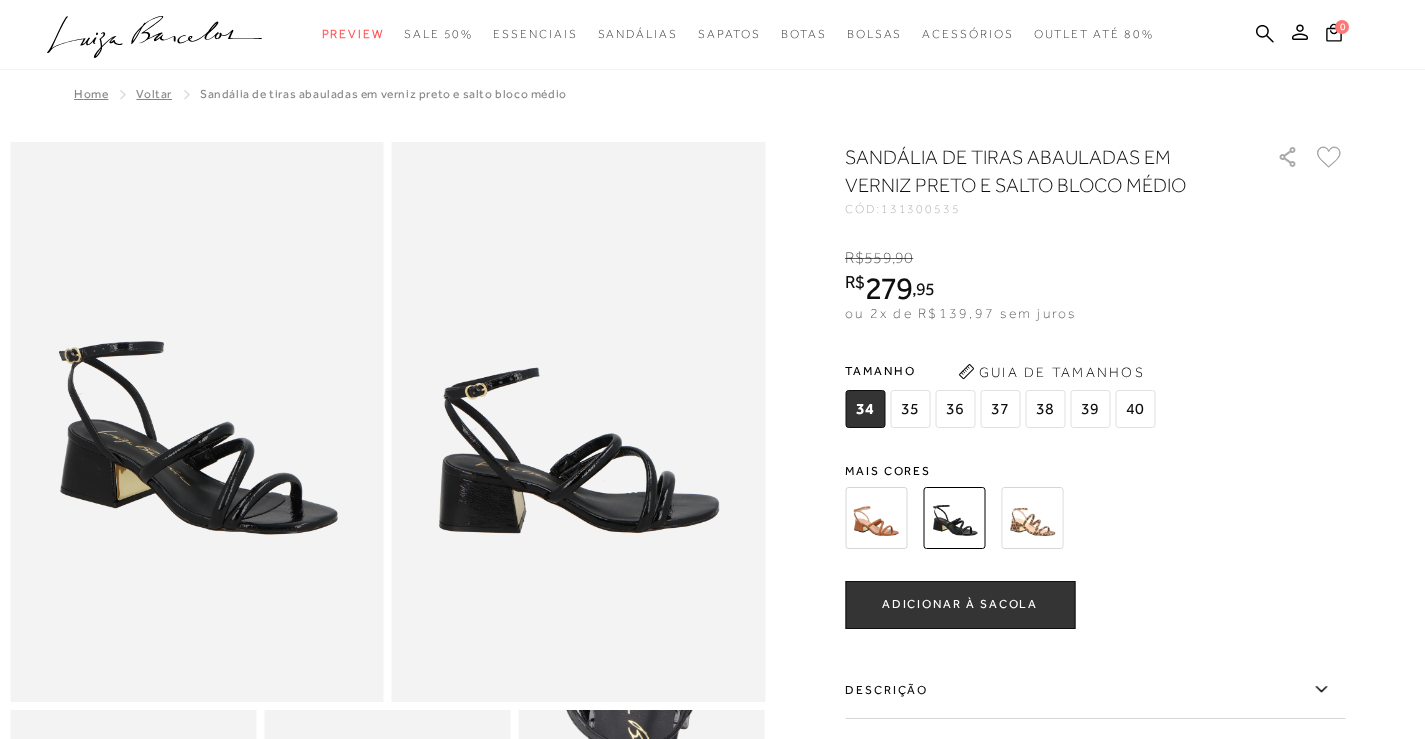 scroll, scrollTop: 0, scrollLeft: 0, axis: both 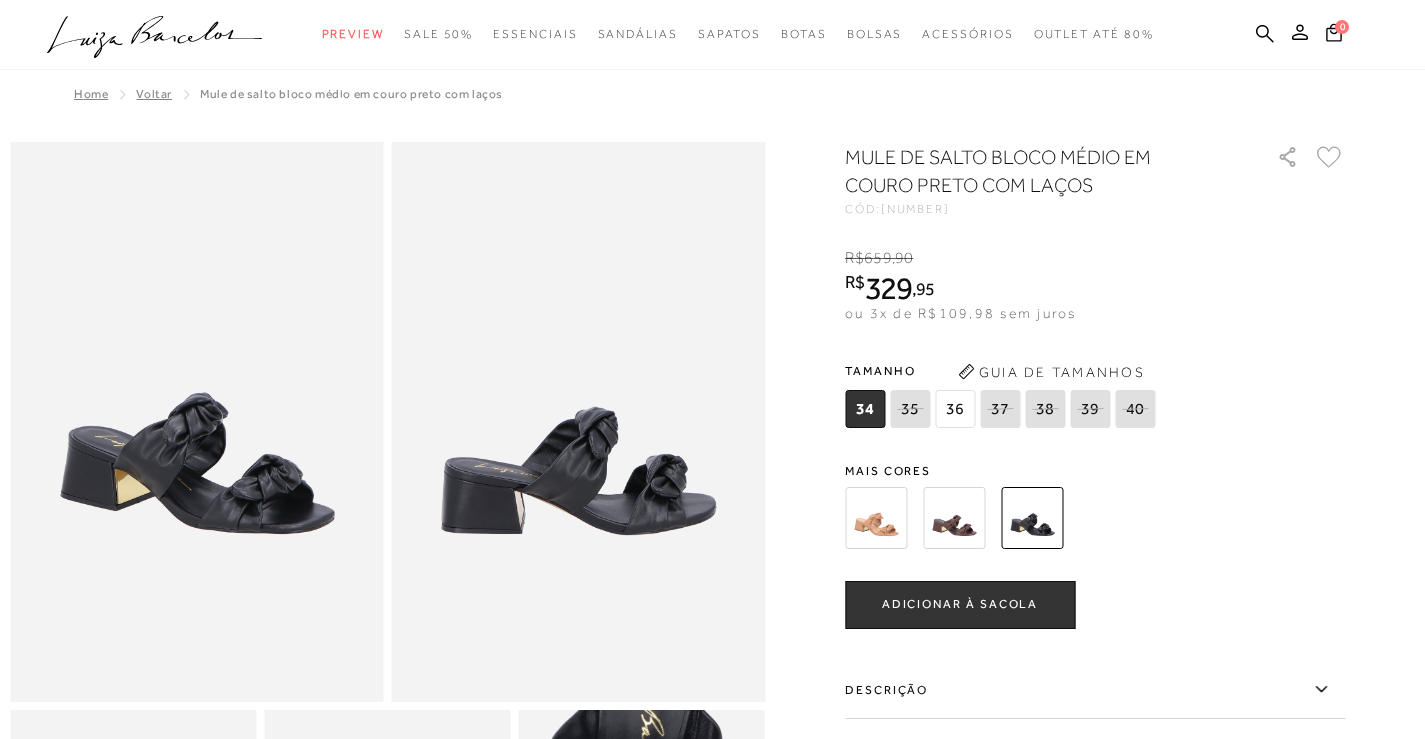 click at bounding box center [876, 518] 